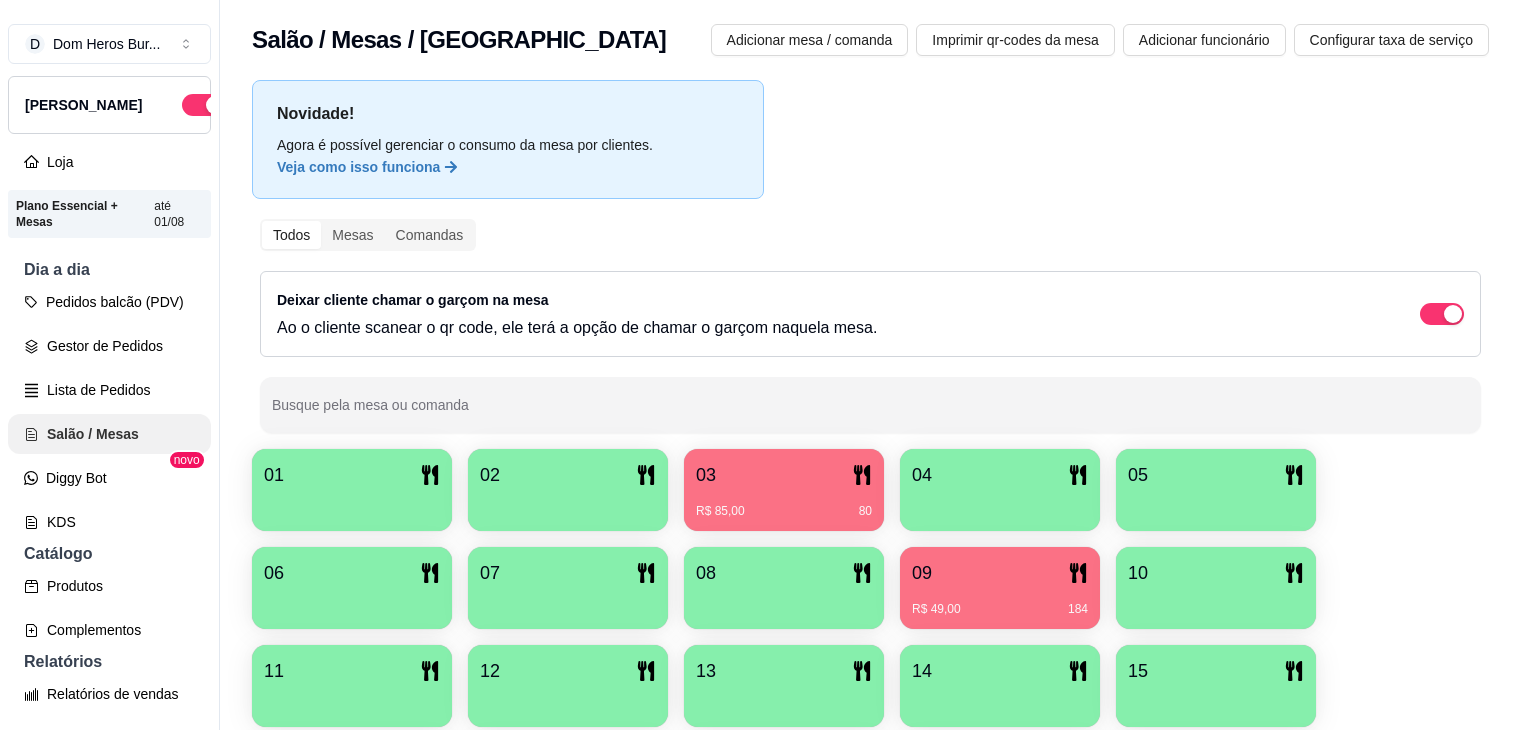 scroll, scrollTop: 0, scrollLeft: 0, axis: both 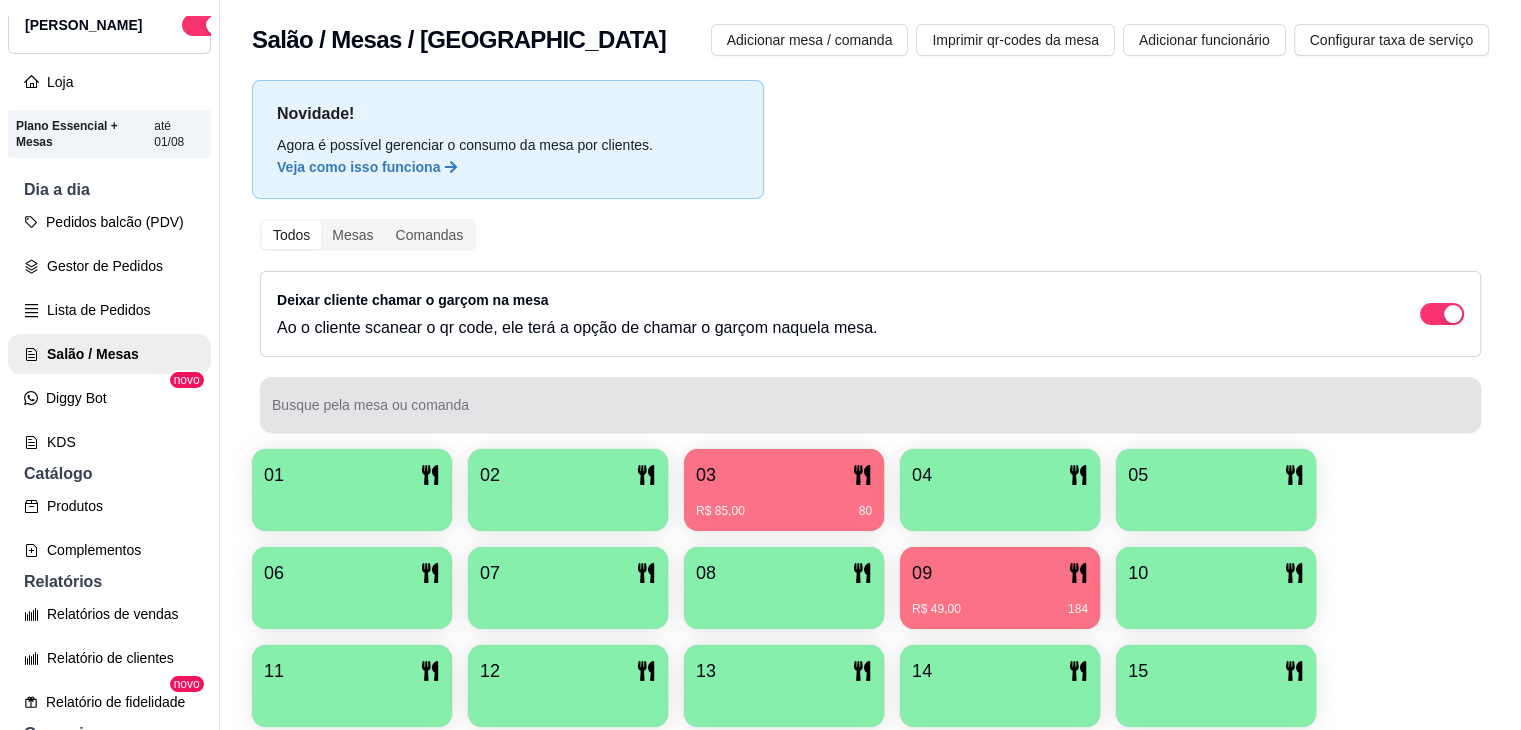 click at bounding box center [870, 405] 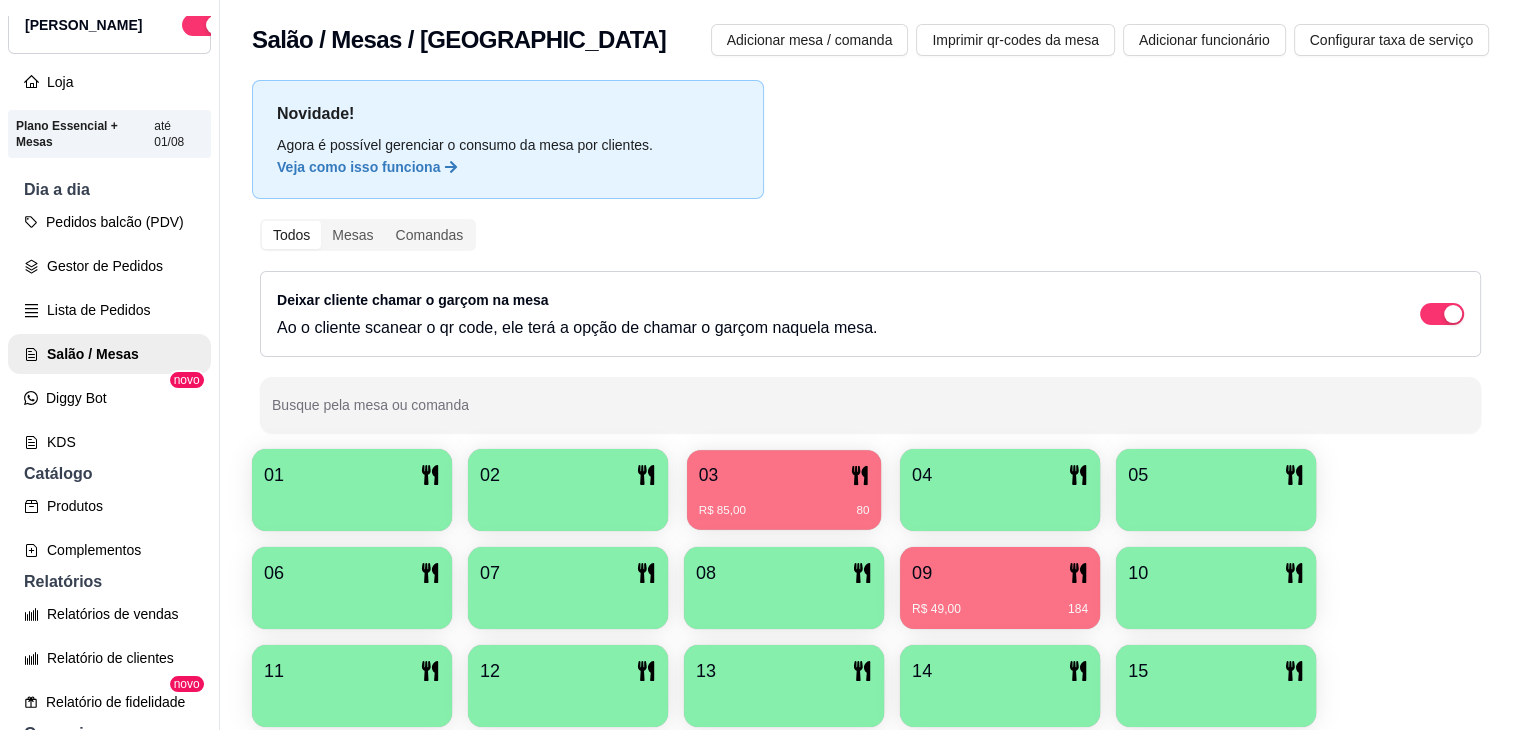 click on "R$ 85,00 80" at bounding box center [784, 503] 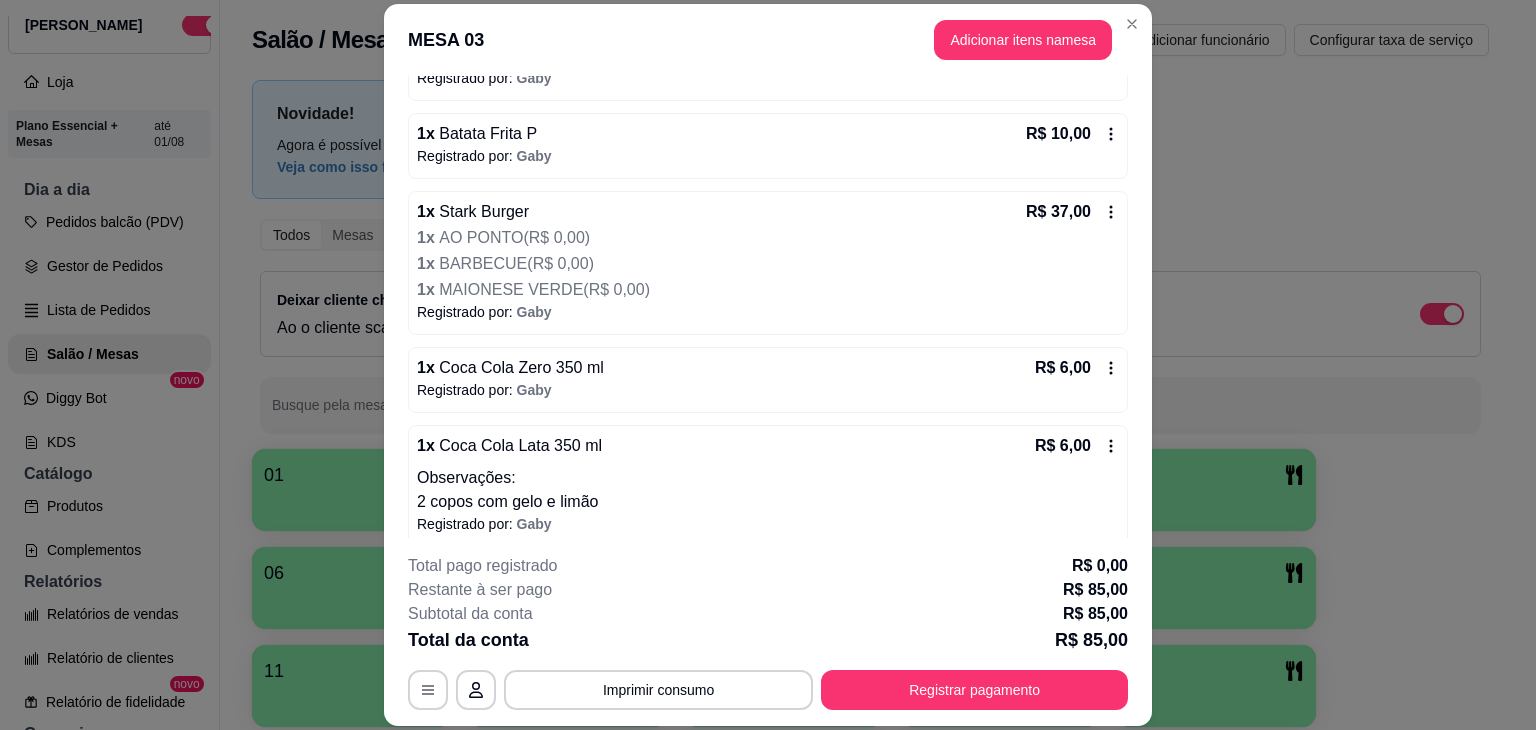 scroll, scrollTop: 352, scrollLeft: 0, axis: vertical 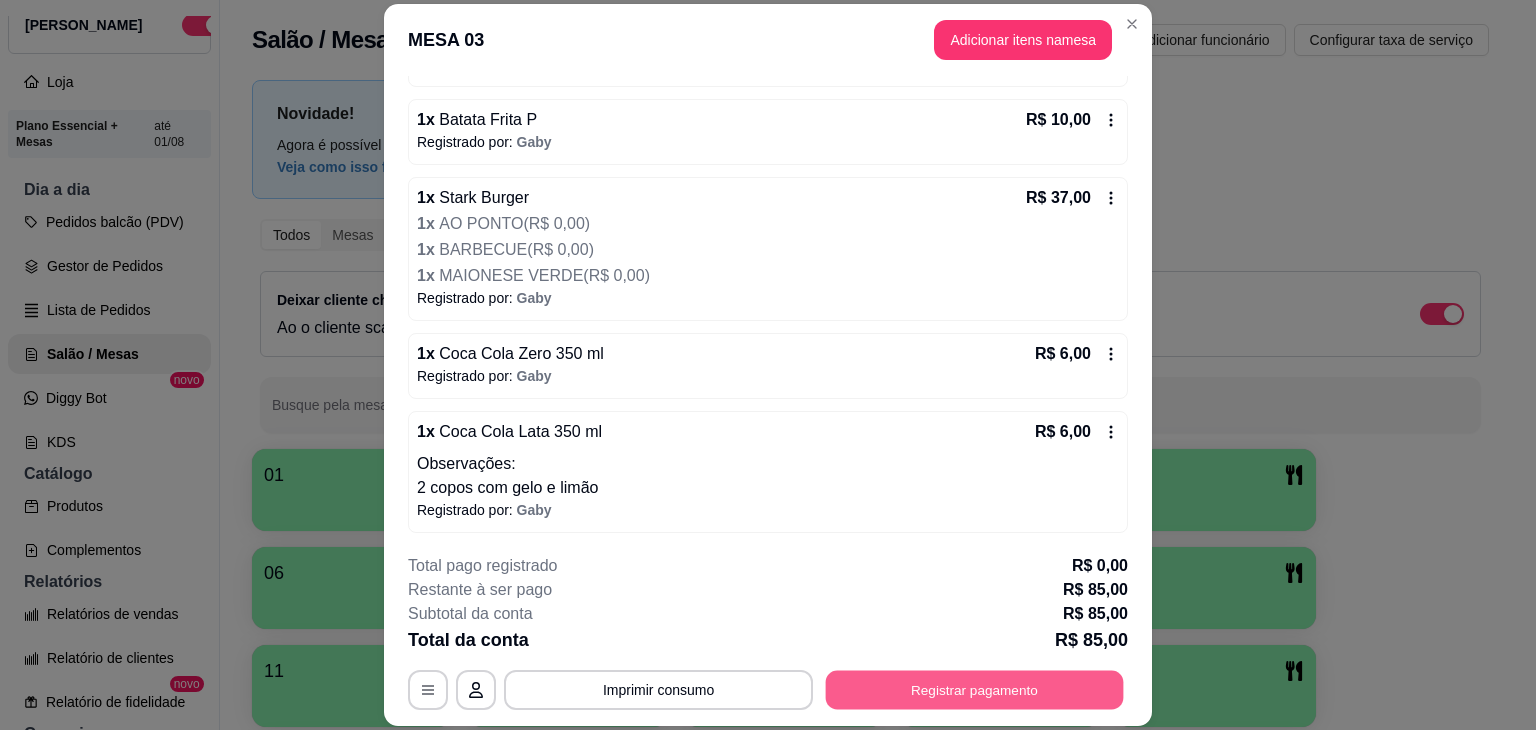 click on "Registrar pagamento" at bounding box center [975, 690] 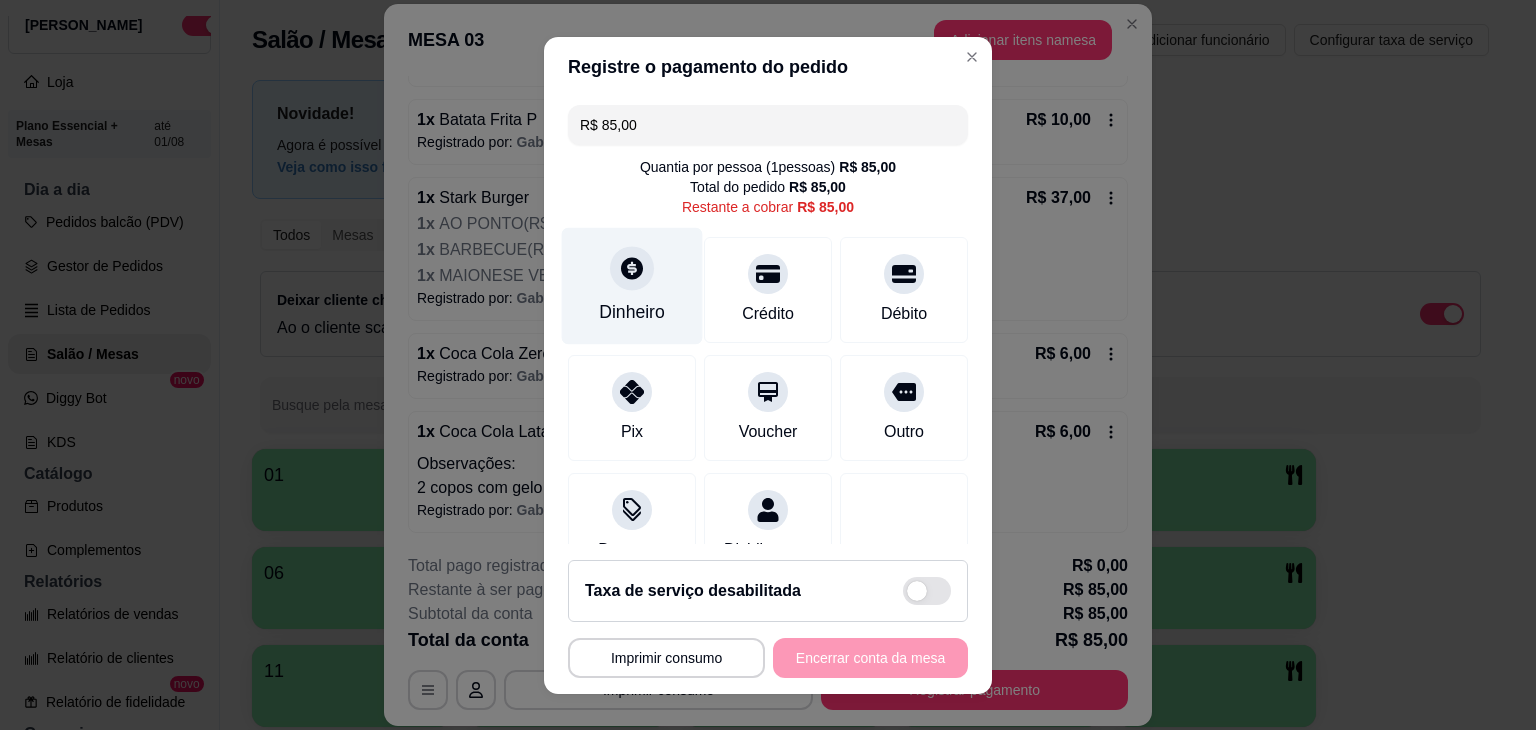click on "Dinheiro" at bounding box center (632, 312) 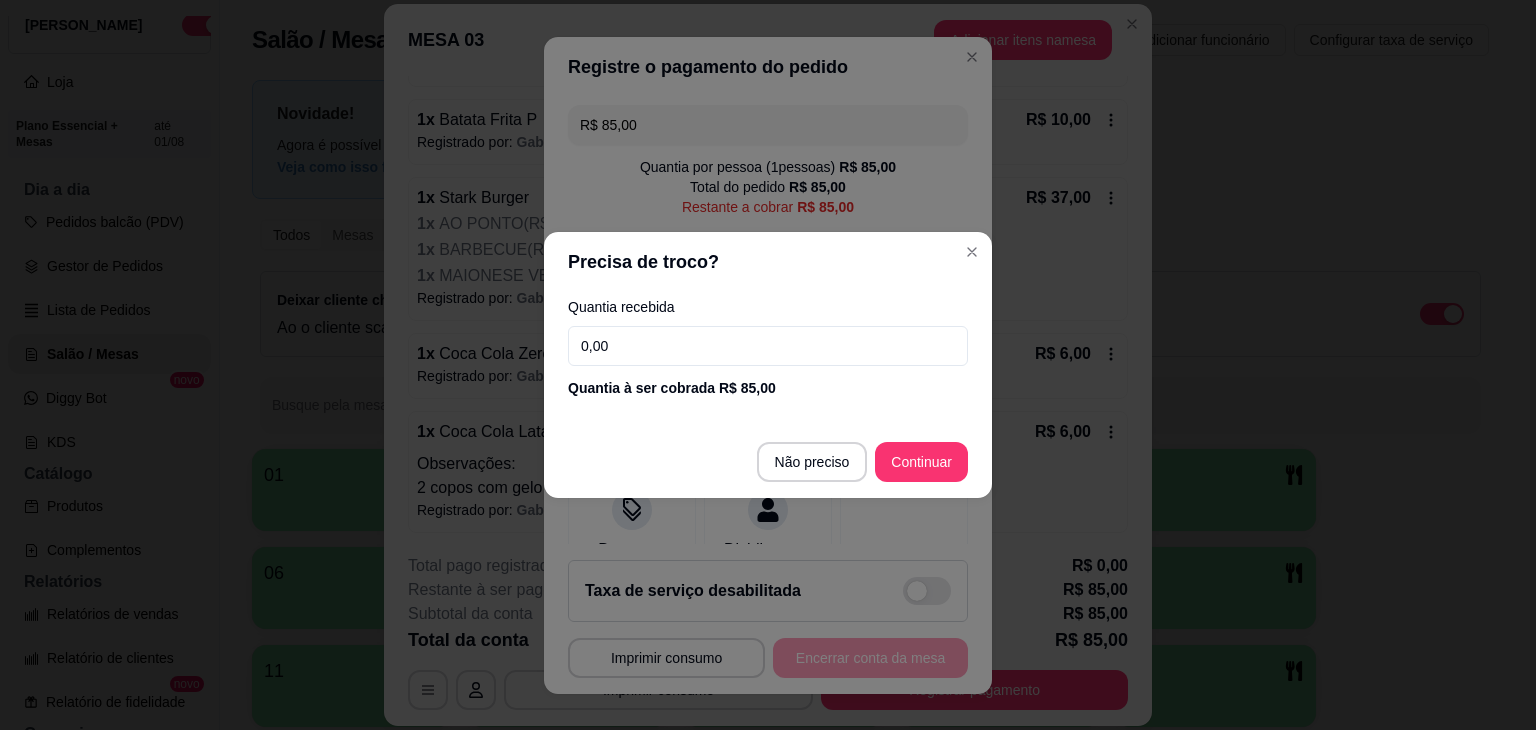 click on "0,00" at bounding box center [768, 346] 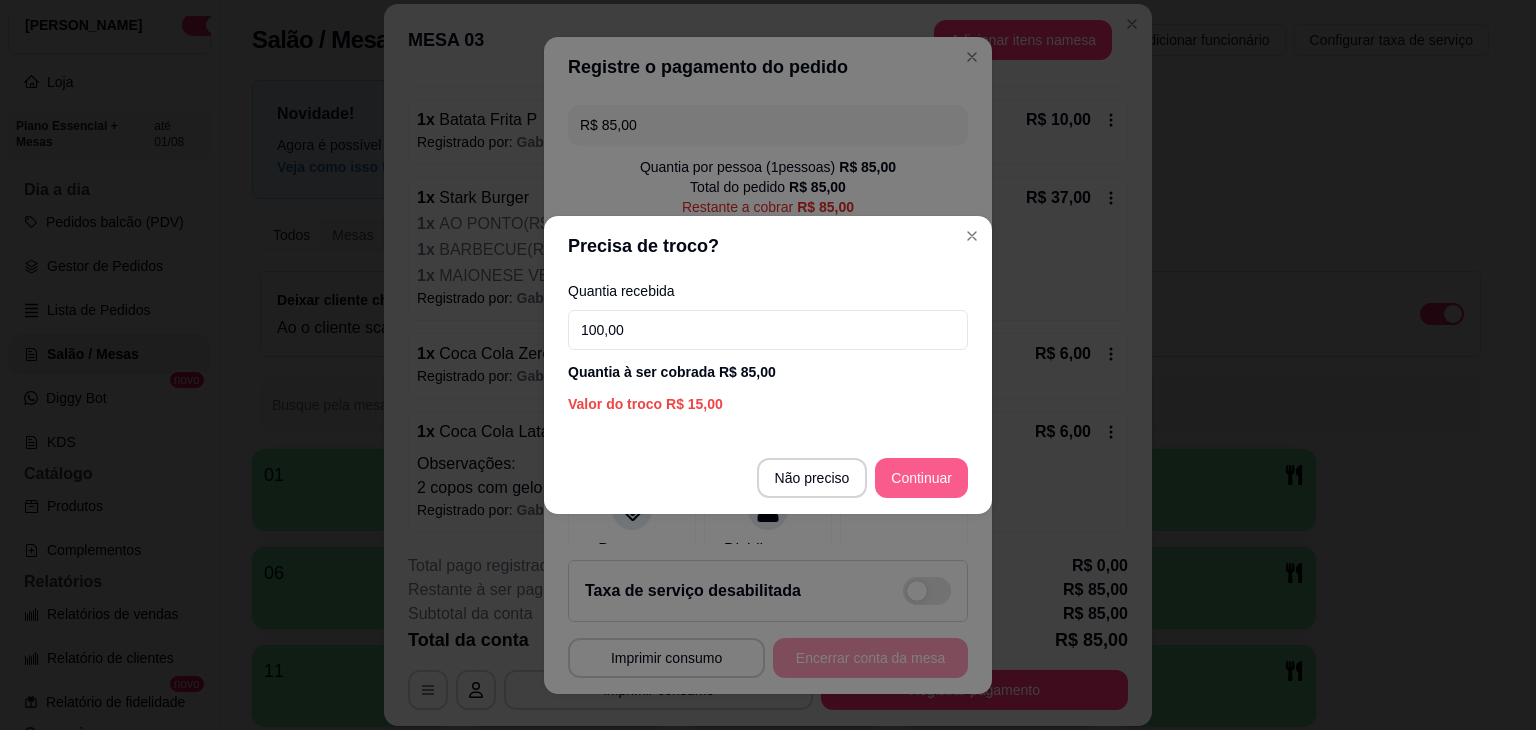 type on "100,00" 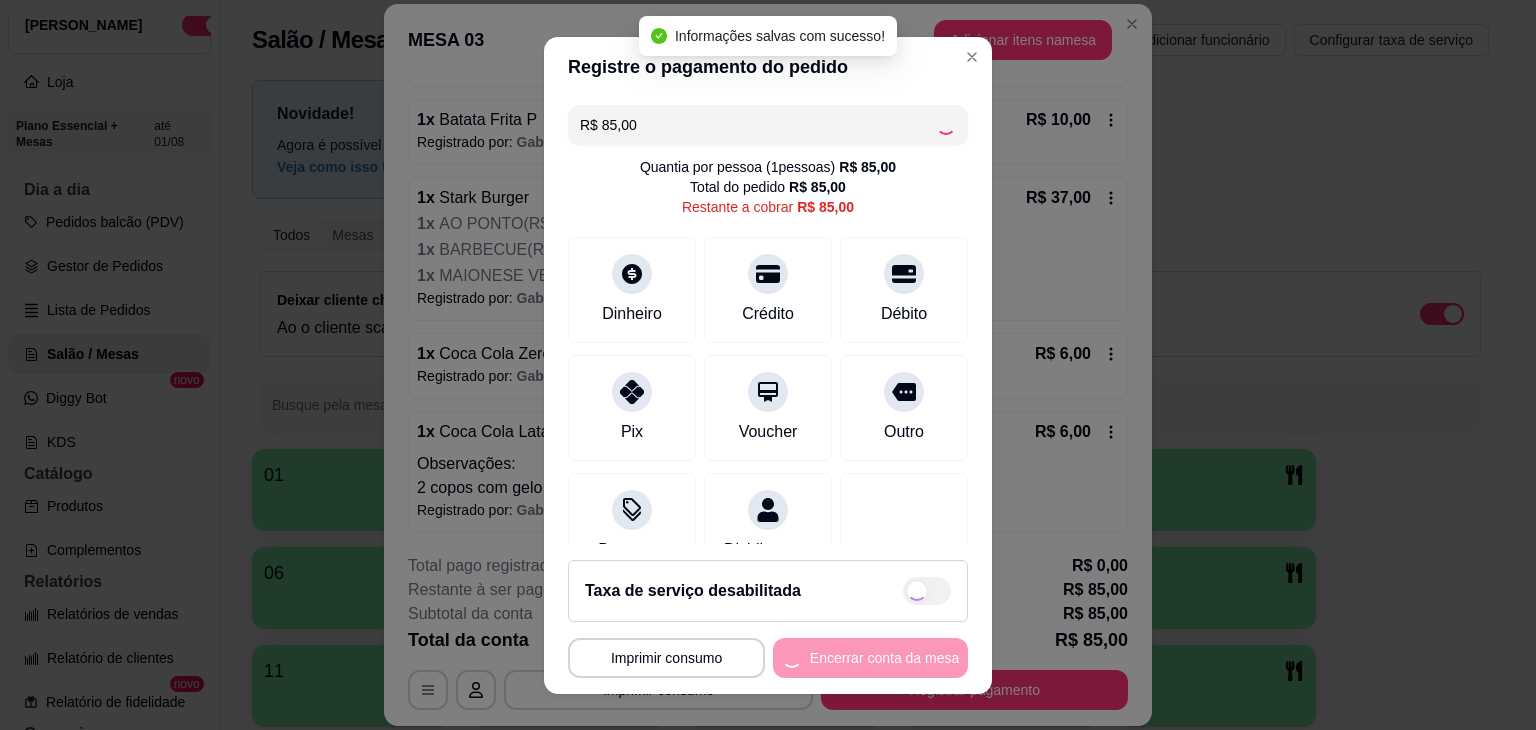 type on "R$ 0,00" 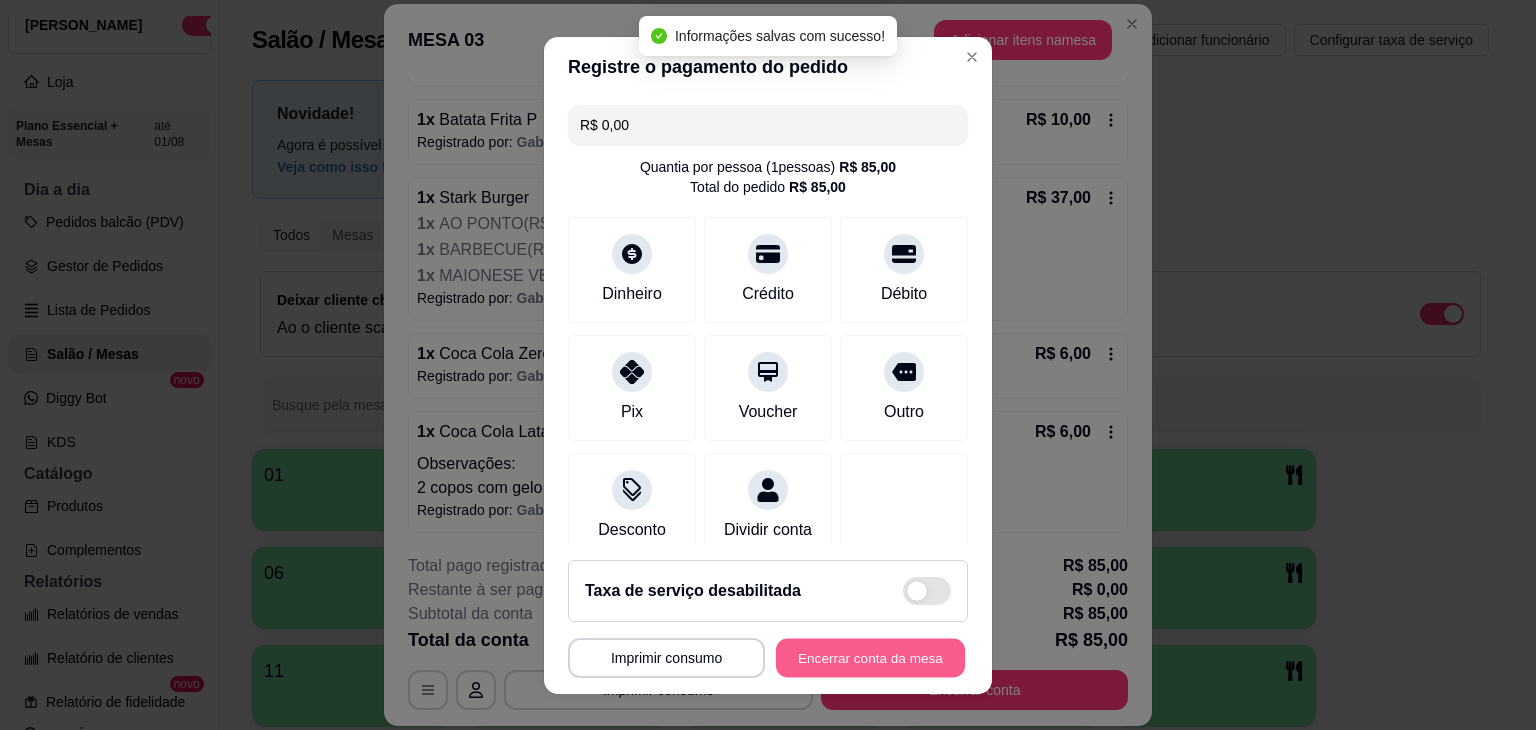 click on "Encerrar conta da mesa" at bounding box center (870, 657) 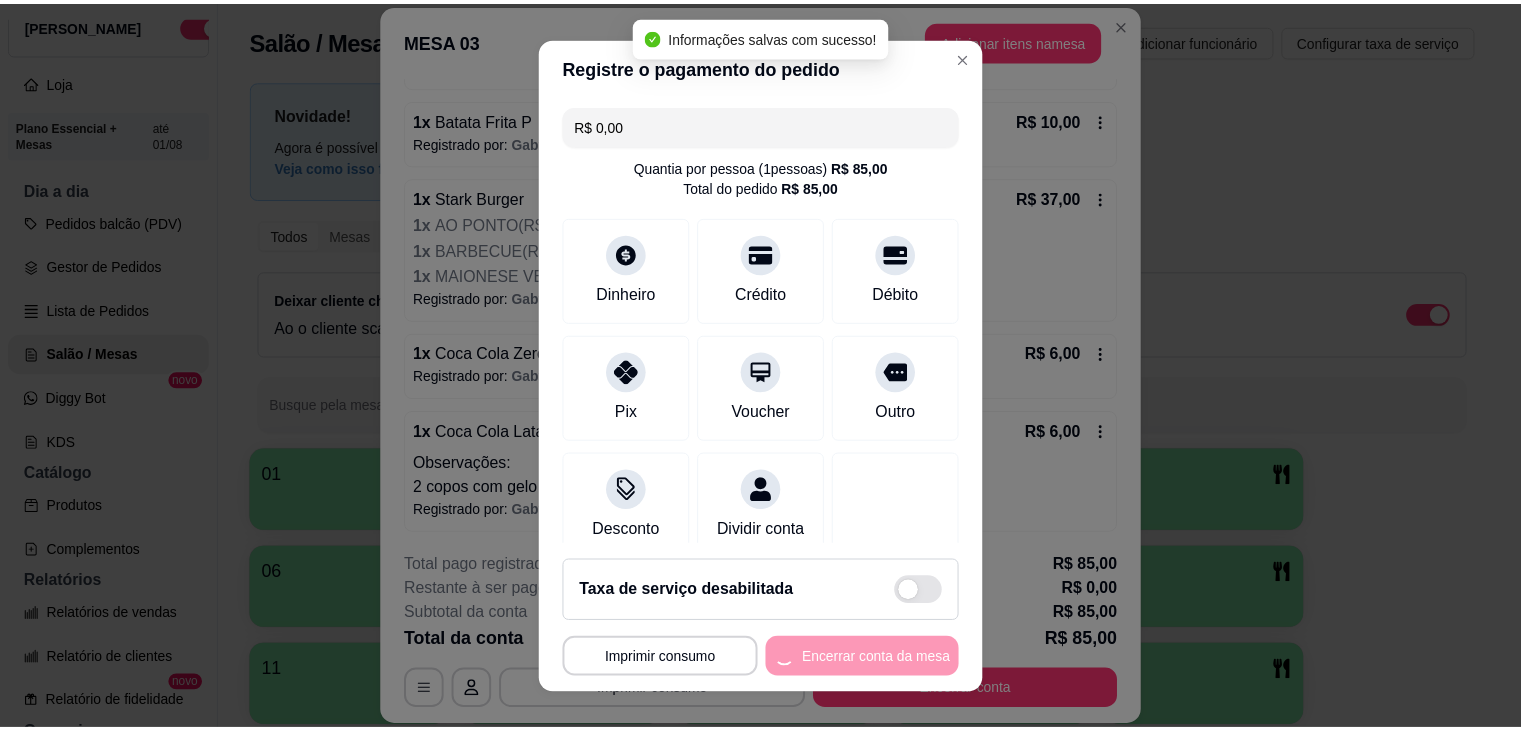 scroll, scrollTop: 0, scrollLeft: 0, axis: both 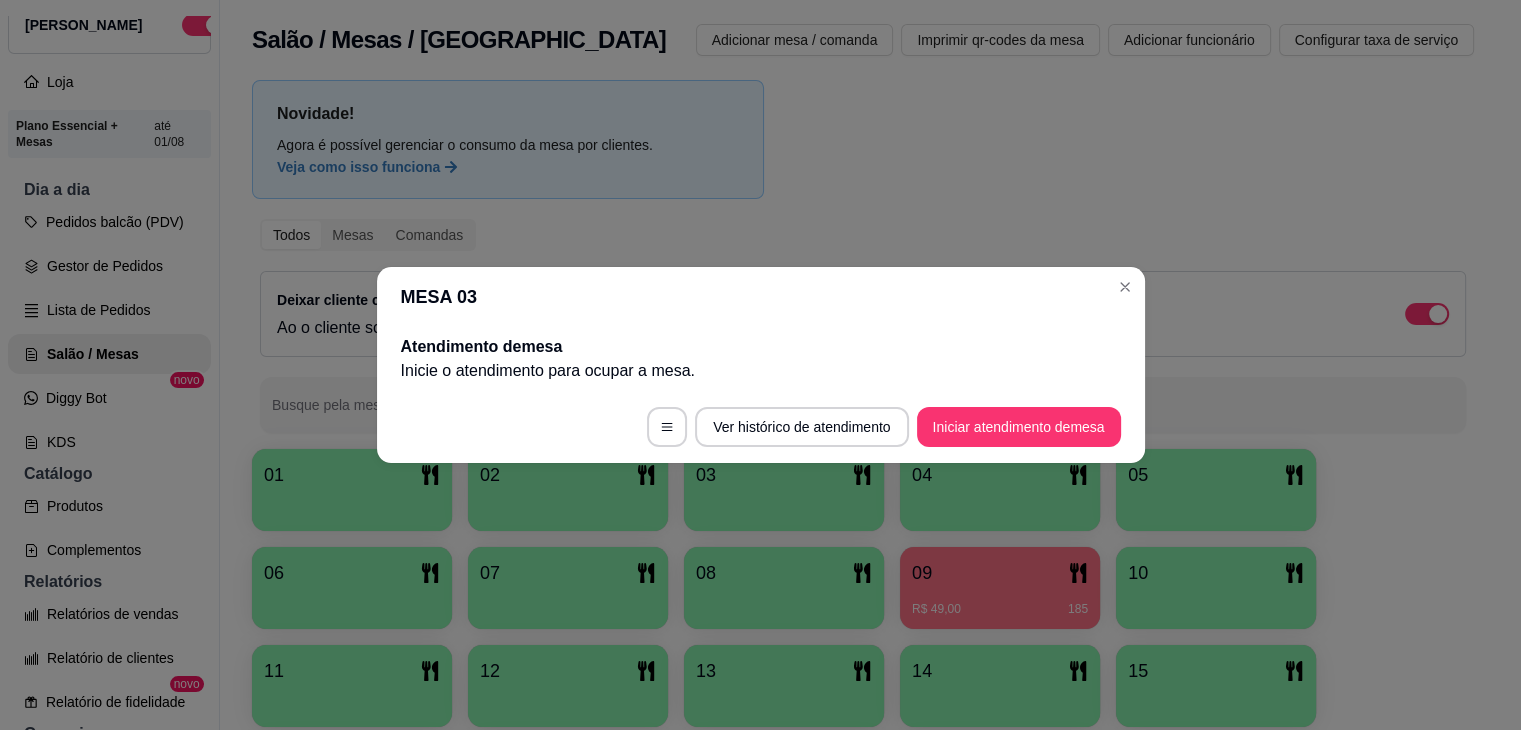 type 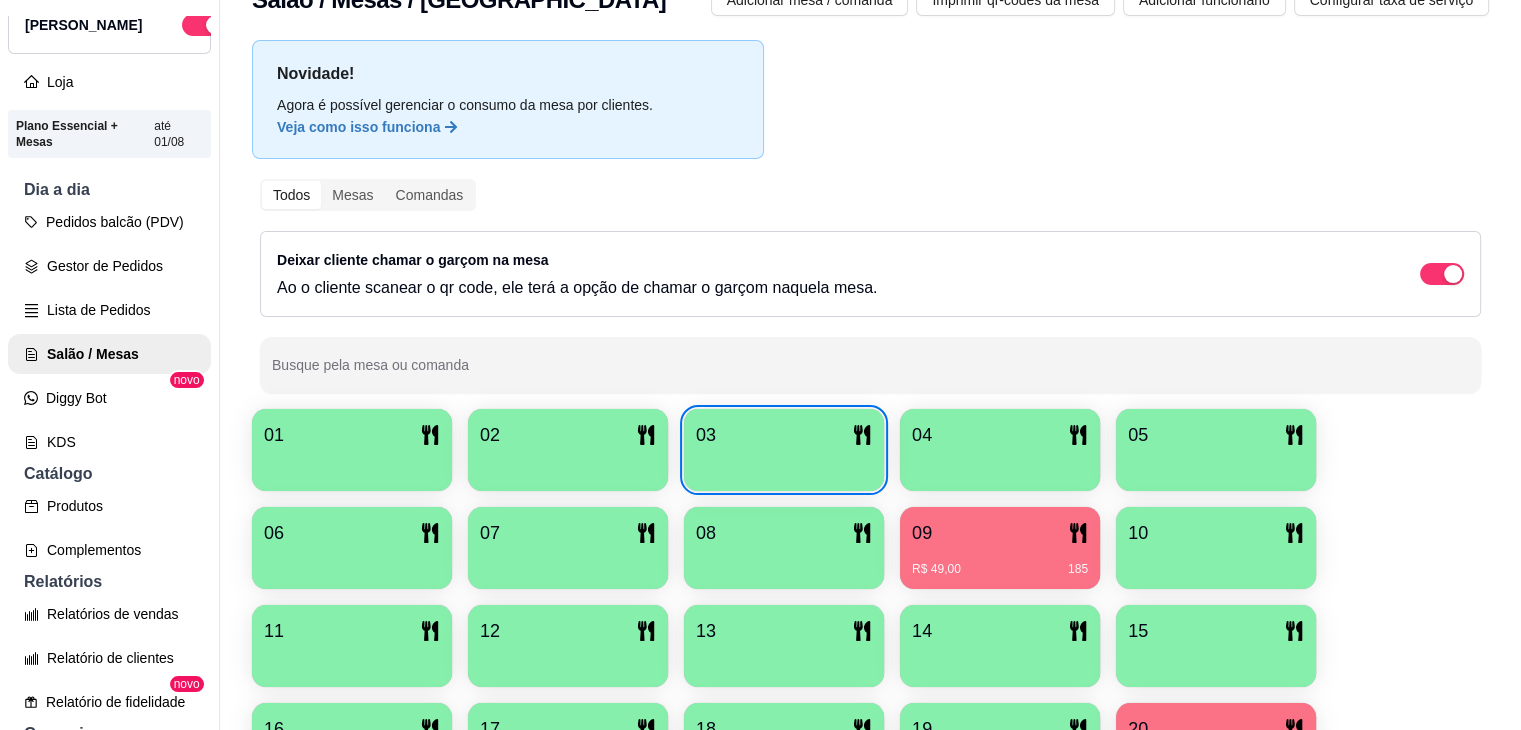 scroll, scrollTop: 250, scrollLeft: 0, axis: vertical 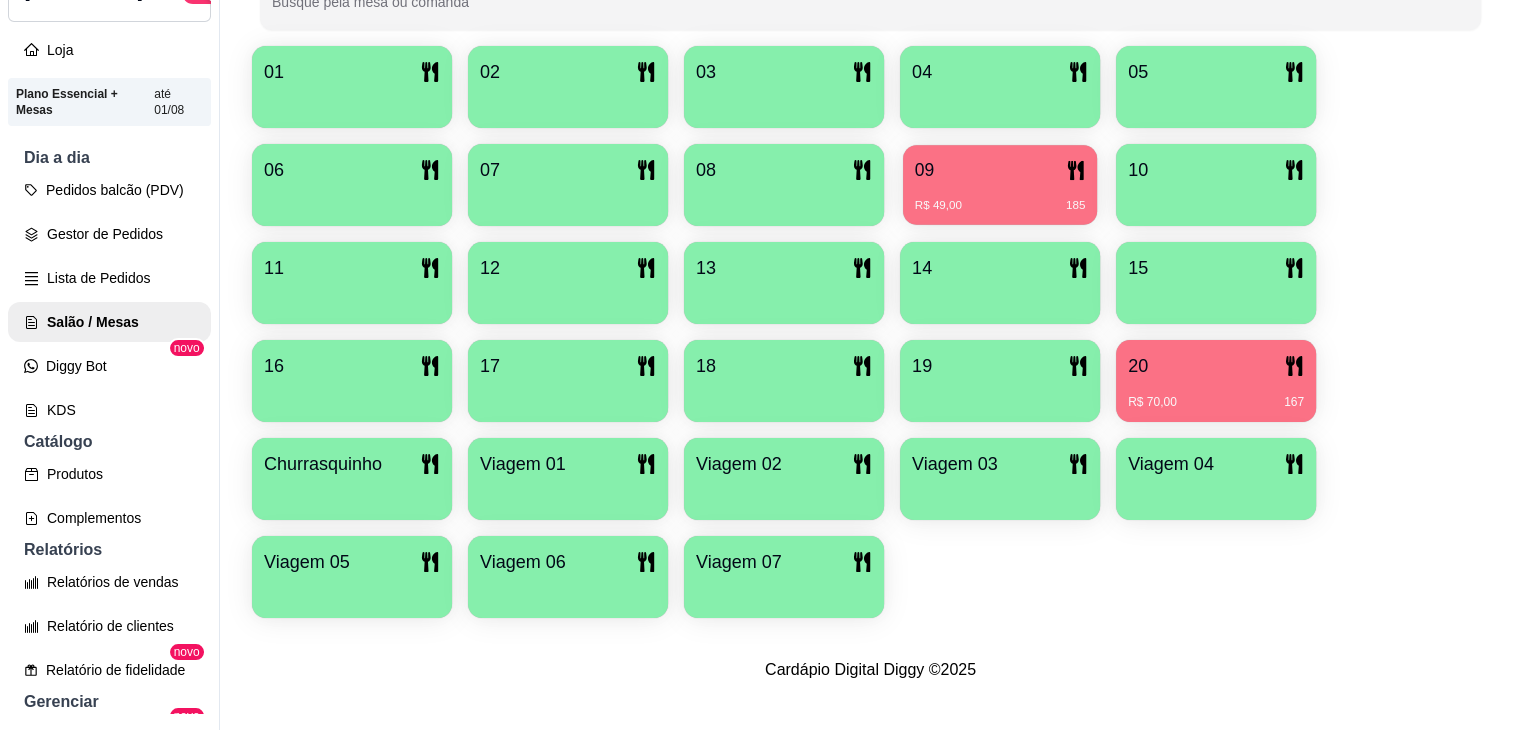 click on "09" at bounding box center (1000, 170) 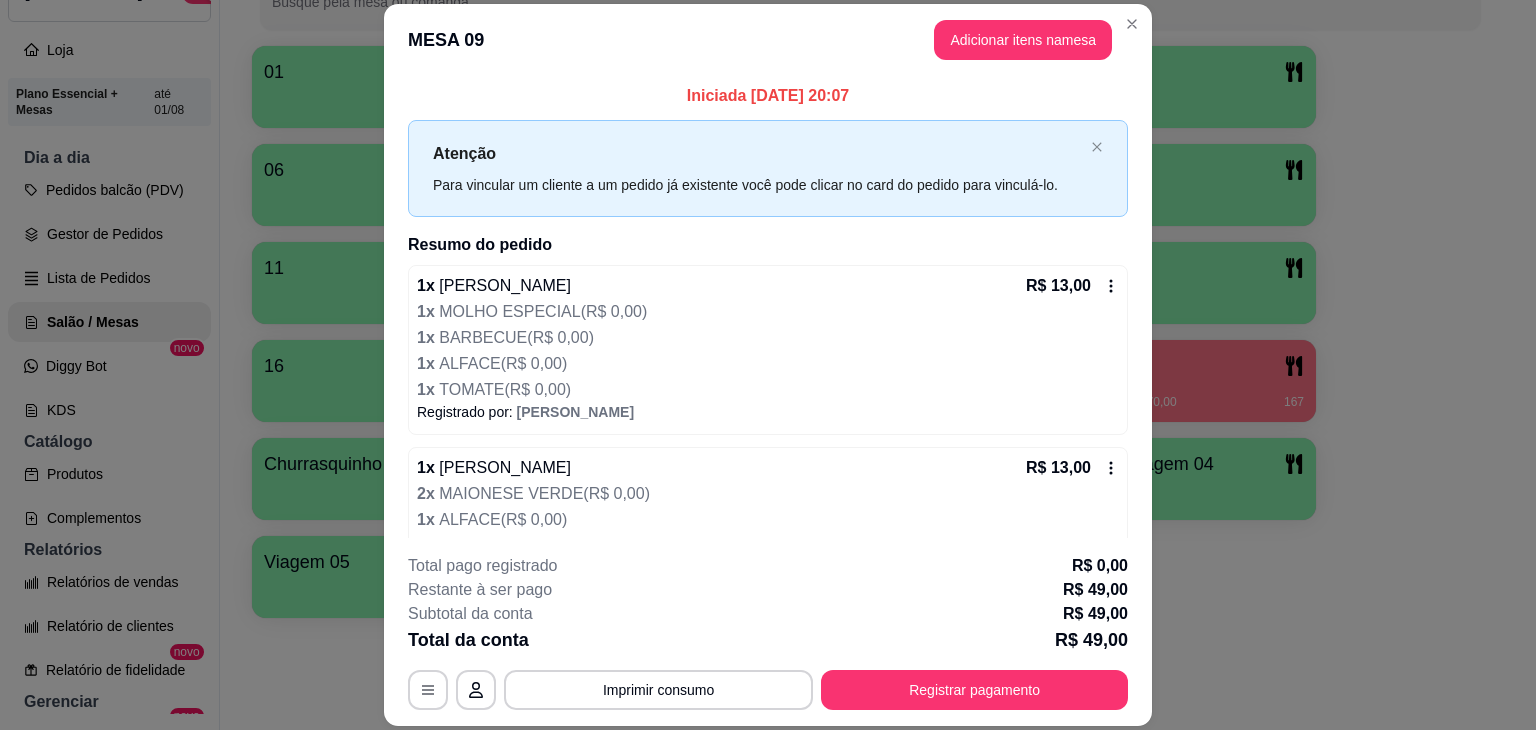 click on "1 x   BARBECUE  ( R$ 0,00 )" at bounding box center (766, 338) 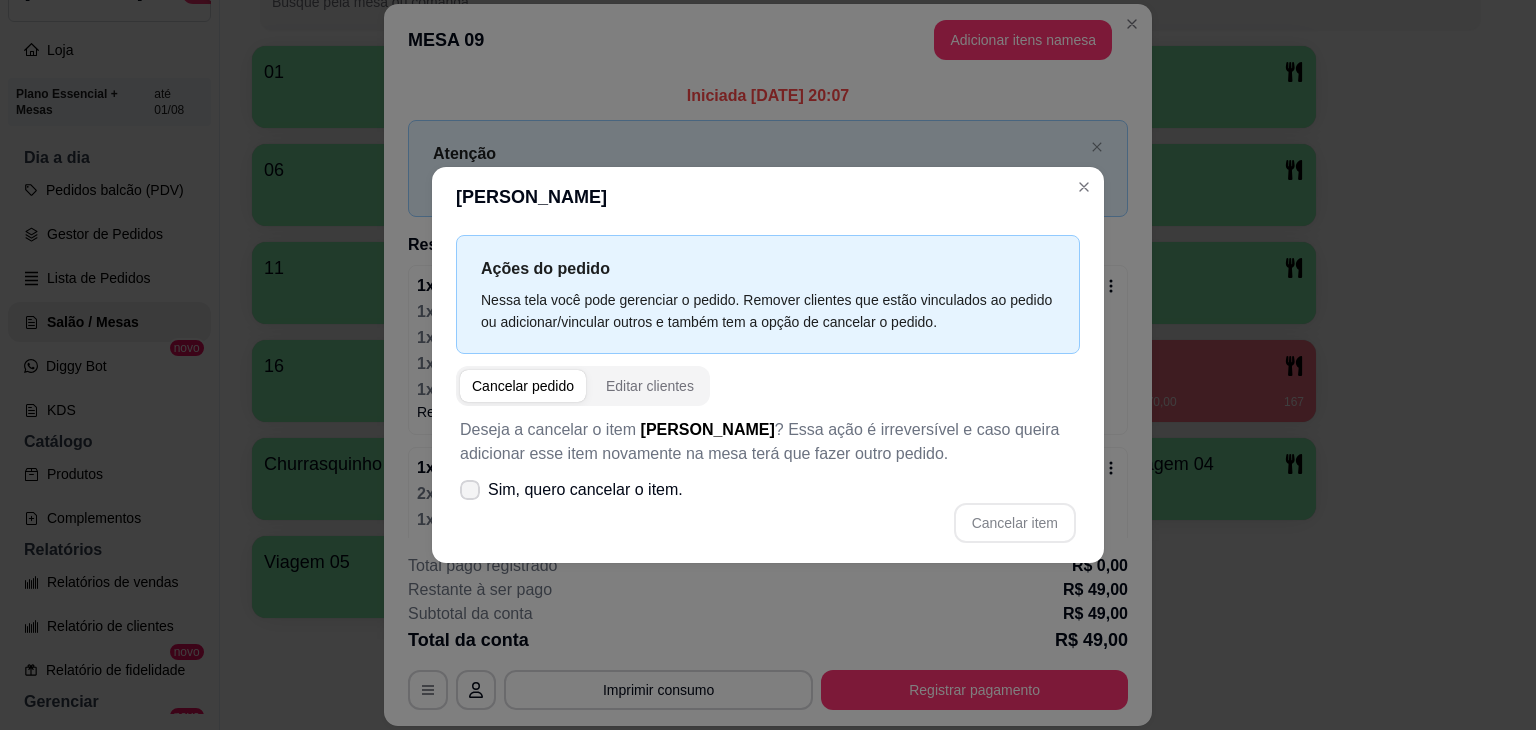 click on "Sim, quero cancelar o item." at bounding box center [585, 490] 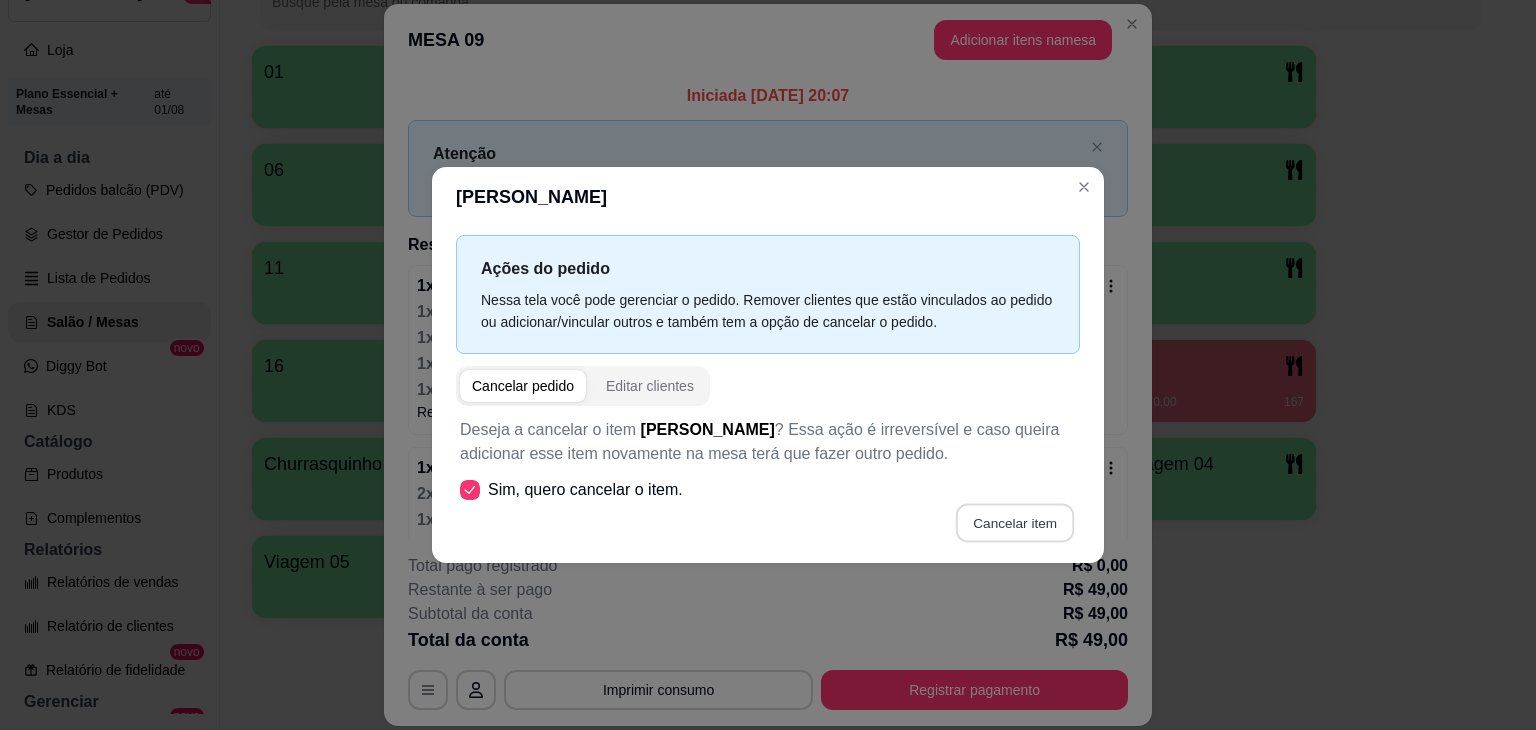 click on "Cancelar item" at bounding box center [1014, 523] 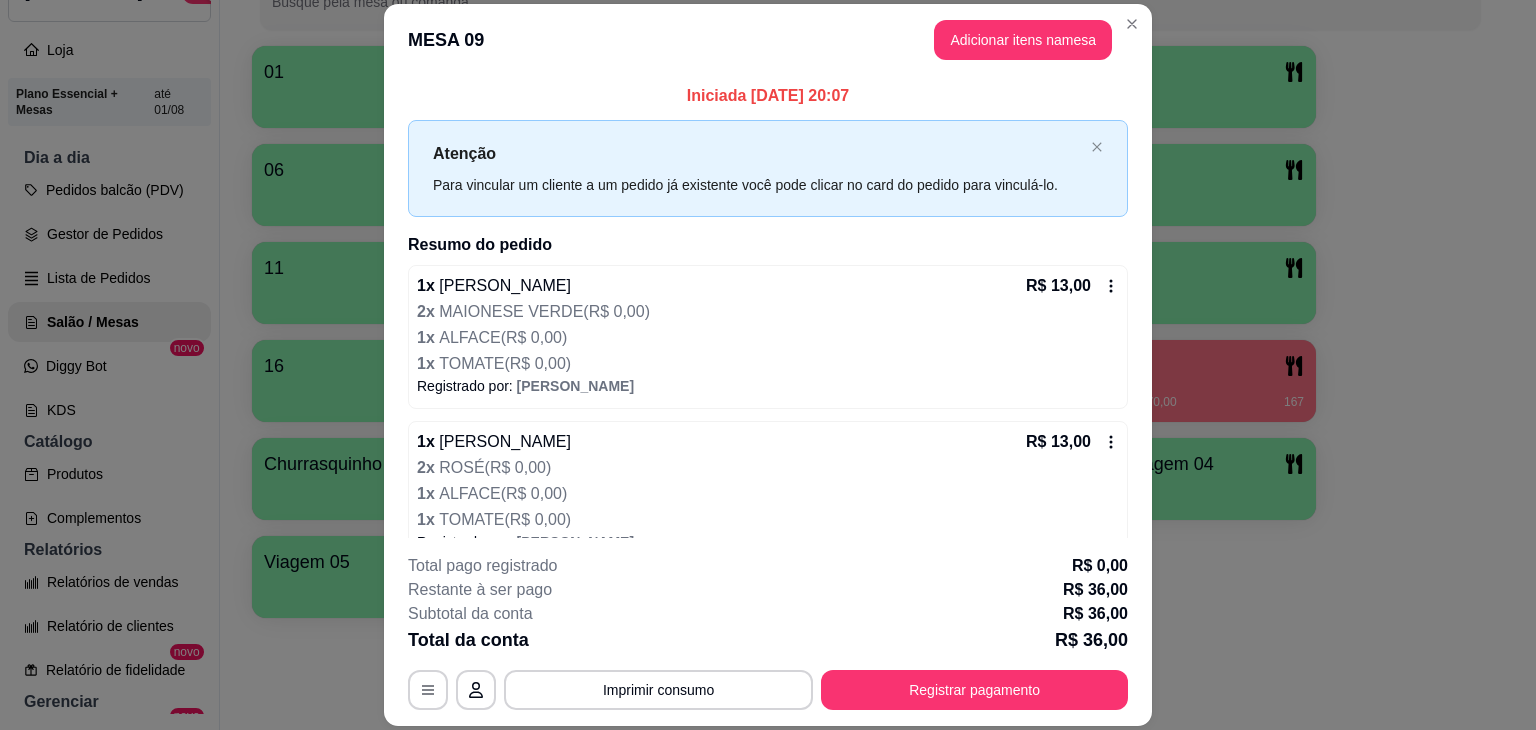click on "Registrado por:   [PERSON_NAME]" at bounding box center [768, 386] 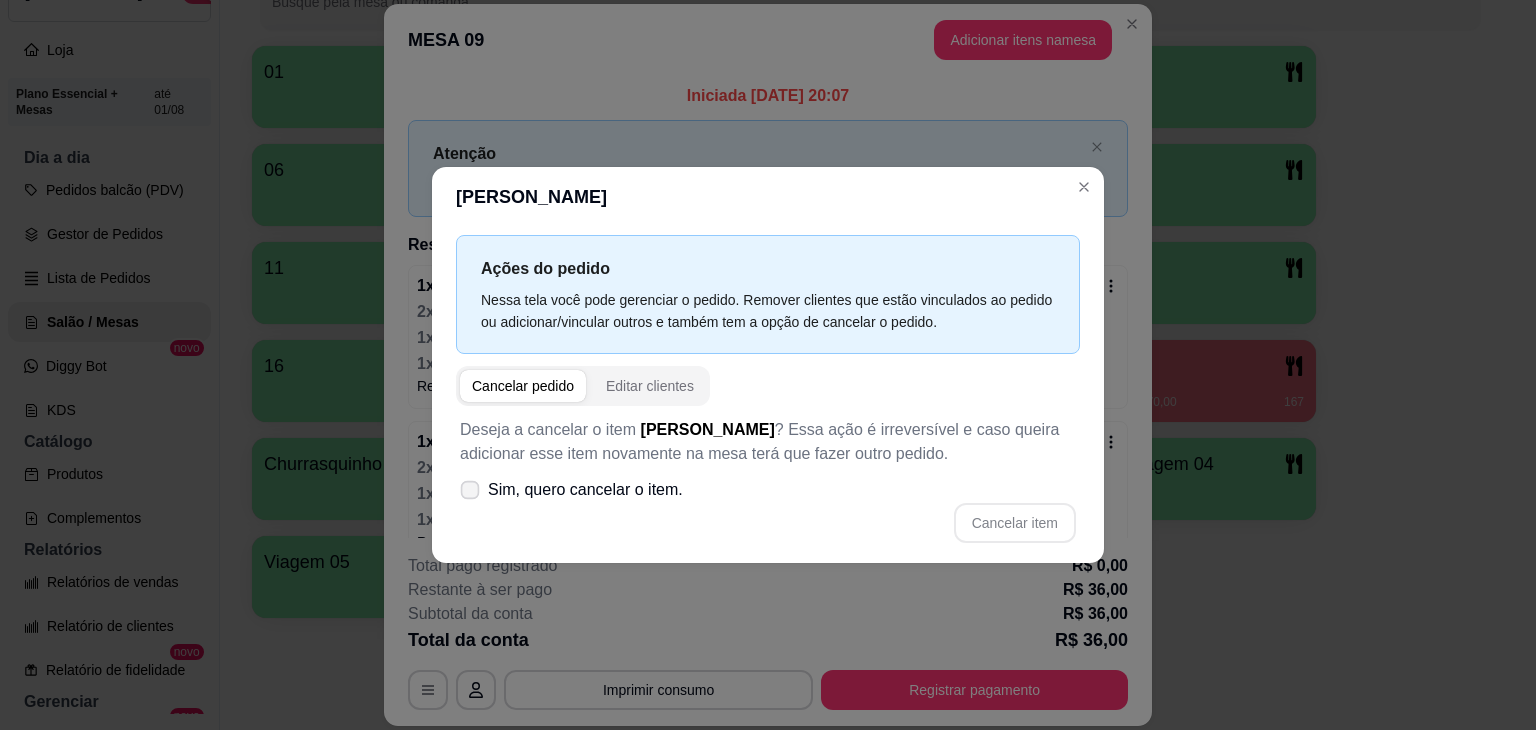 click on "Sim, quero cancelar o item." at bounding box center [585, 490] 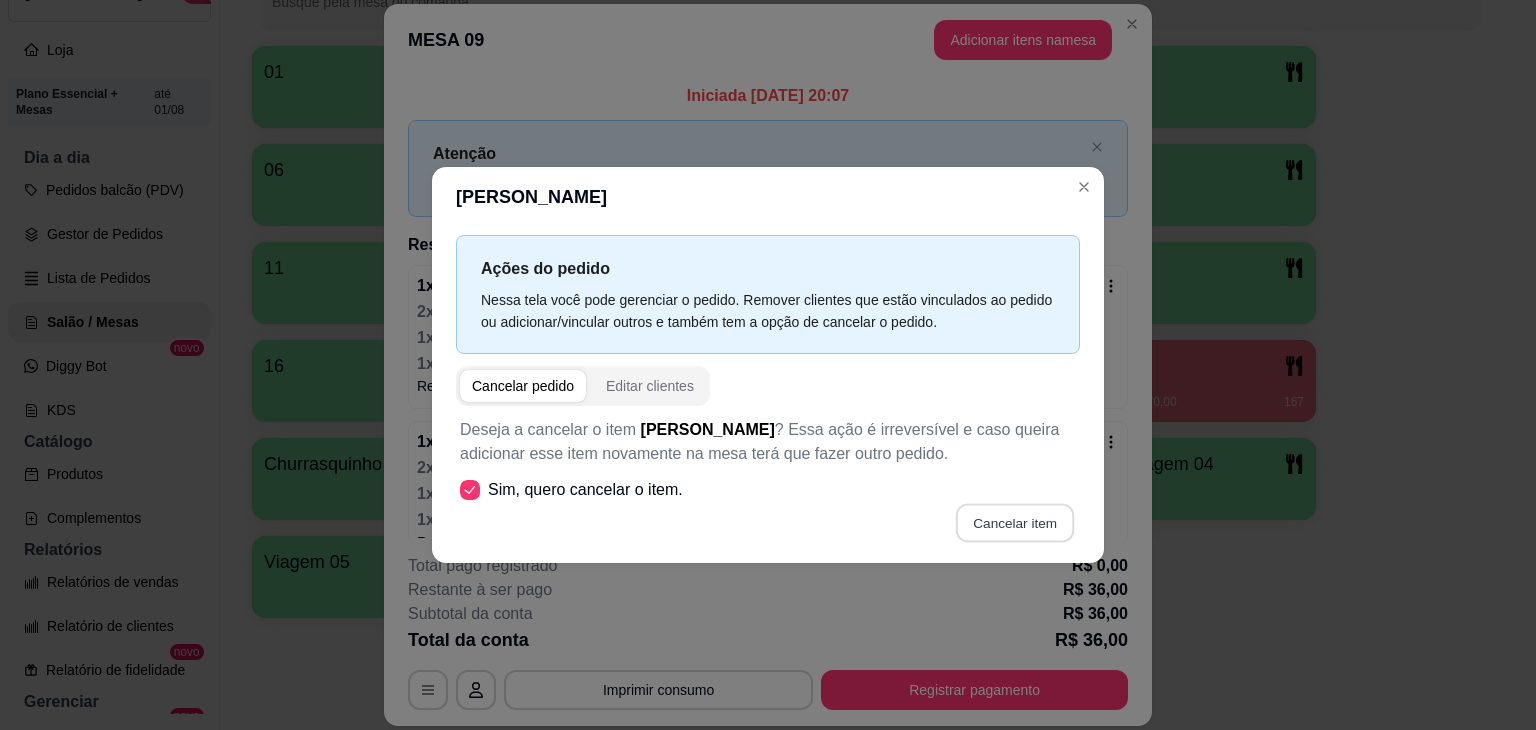 click on "Cancelar item" at bounding box center (1014, 523) 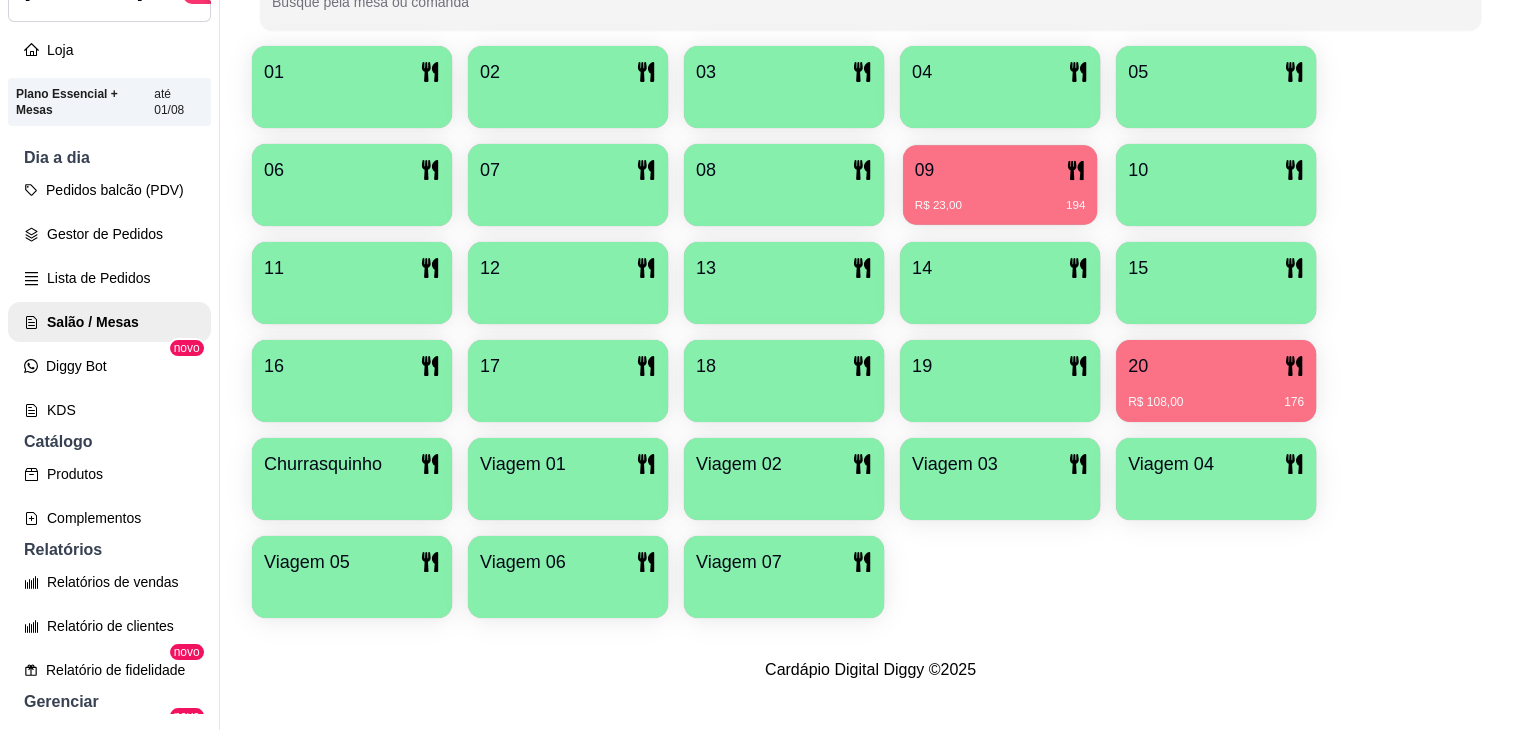 click on "09" at bounding box center (1000, 170) 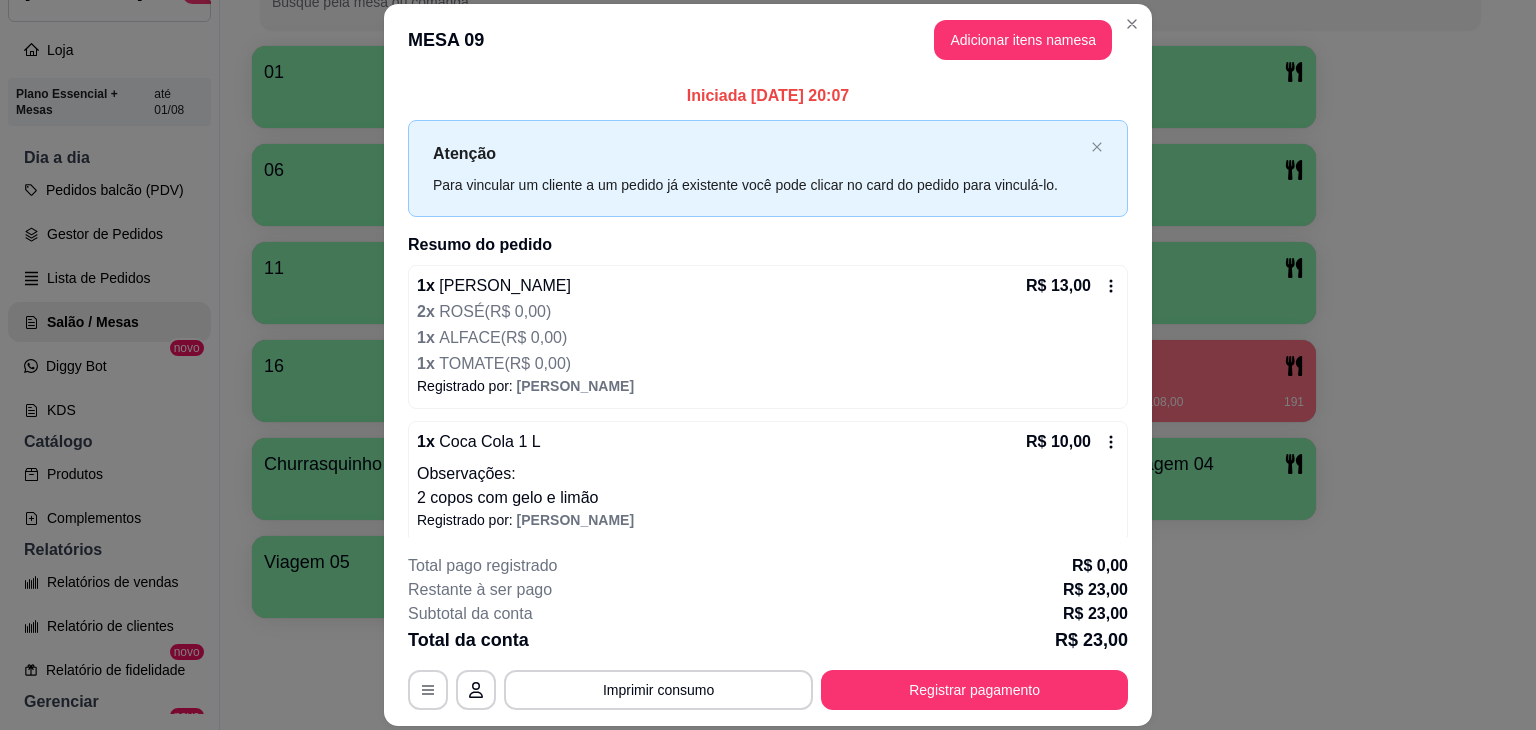 click on "2 x   ROSÉ  ( R$ 0,00 )" at bounding box center [766, 312] 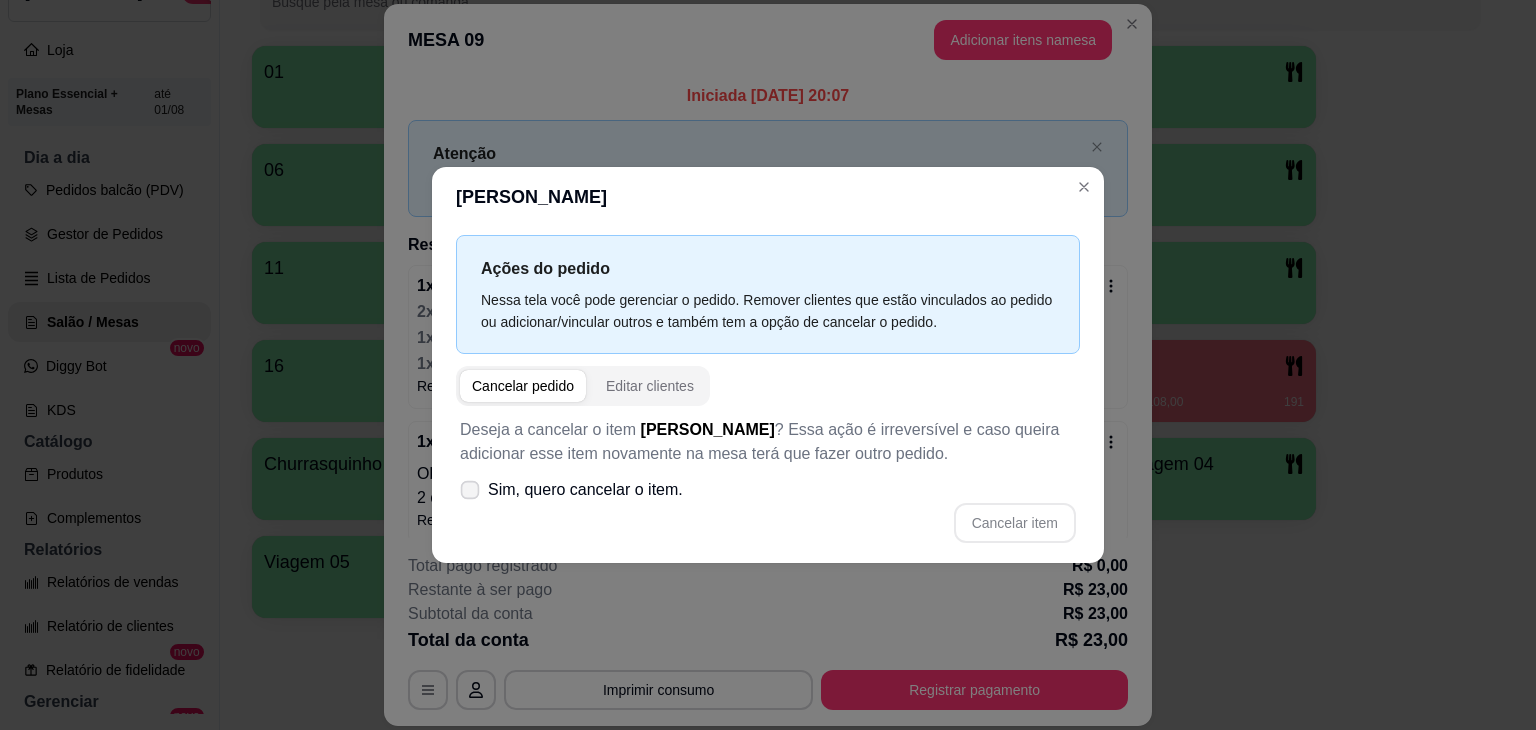 click on "Sim, quero cancelar o item." at bounding box center (571, 490) 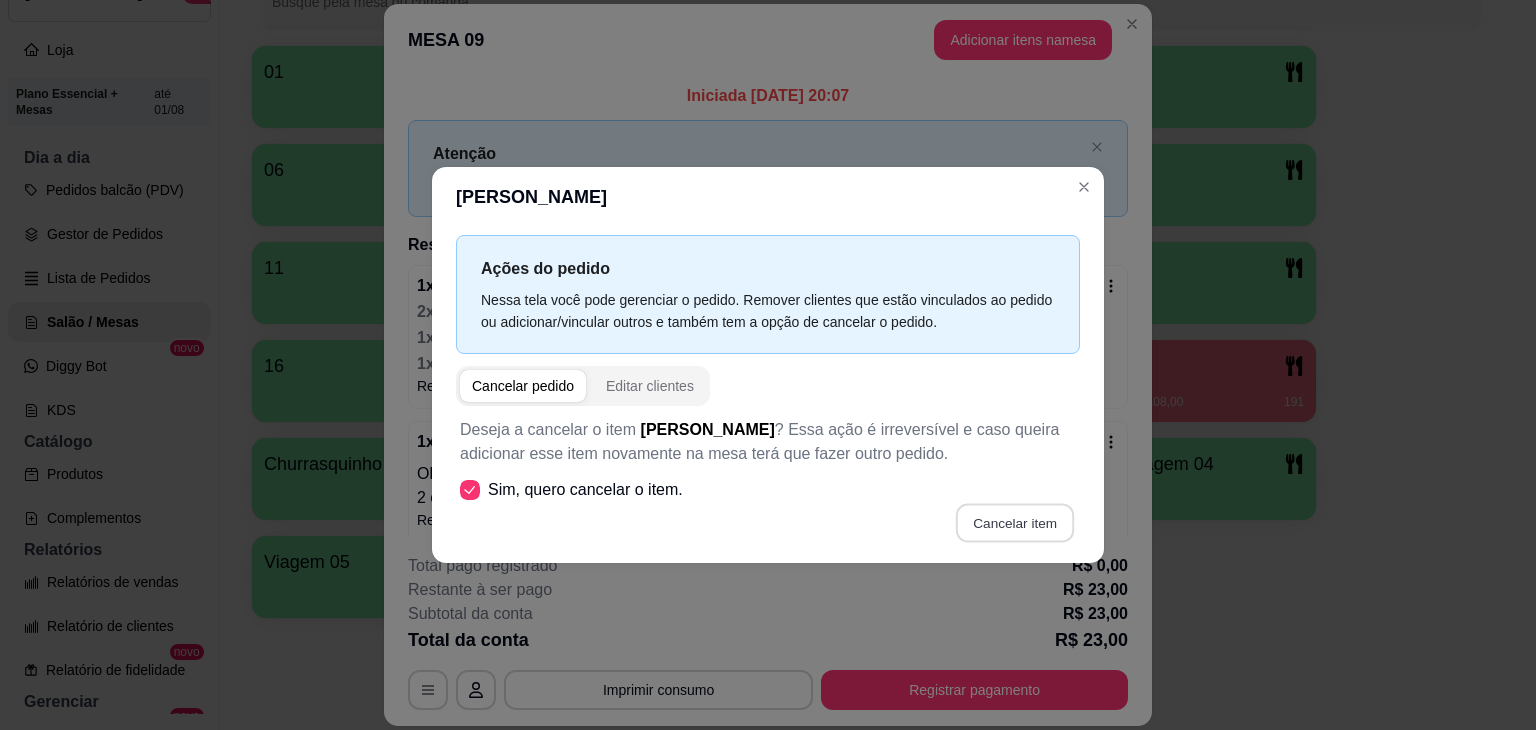 click on "Cancelar item" at bounding box center (1014, 523) 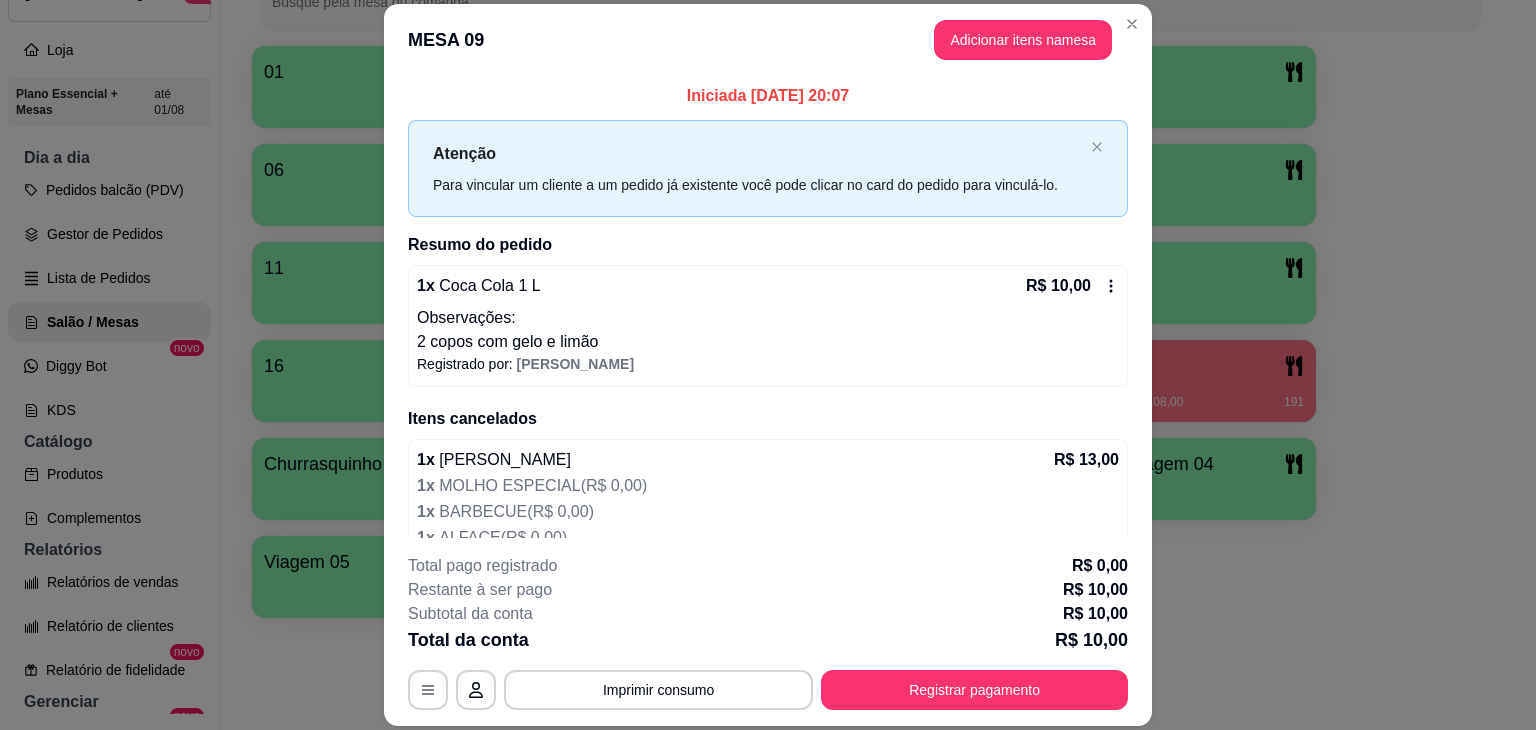 click on "1 x   Coca Cola 1 L R$ 10,00" at bounding box center (768, 286) 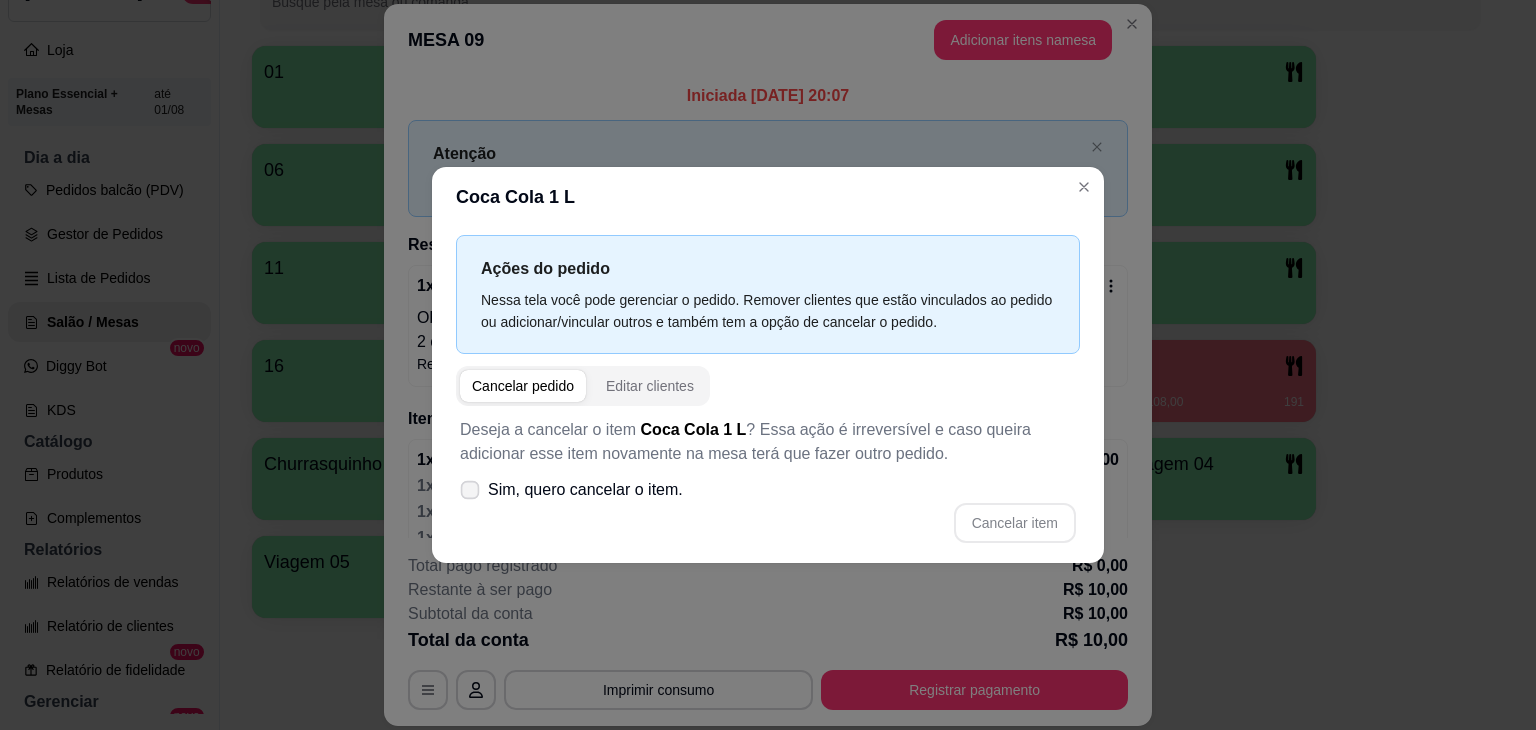 click on "Sim, quero cancelar o item." at bounding box center [585, 490] 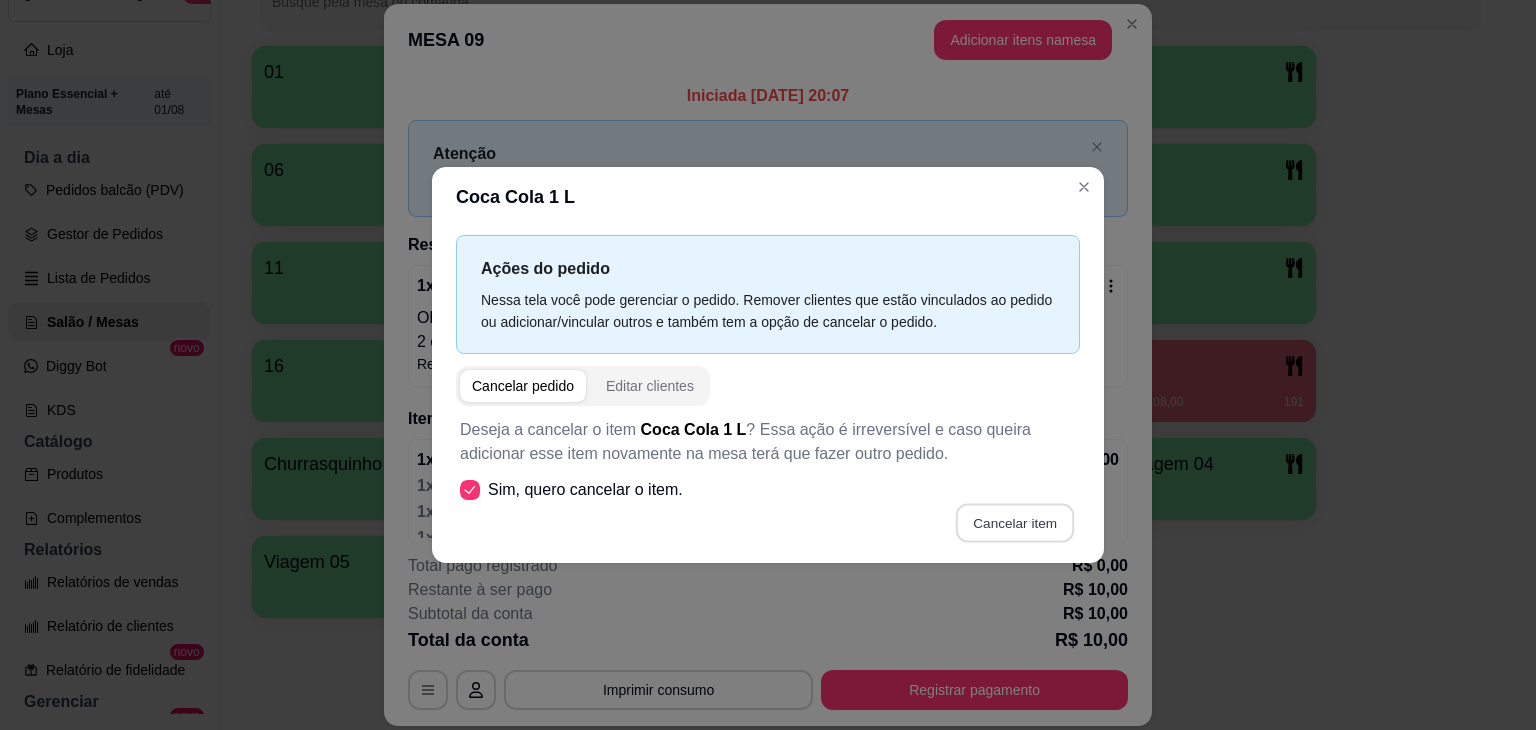 click on "Cancelar item" at bounding box center [1014, 523] 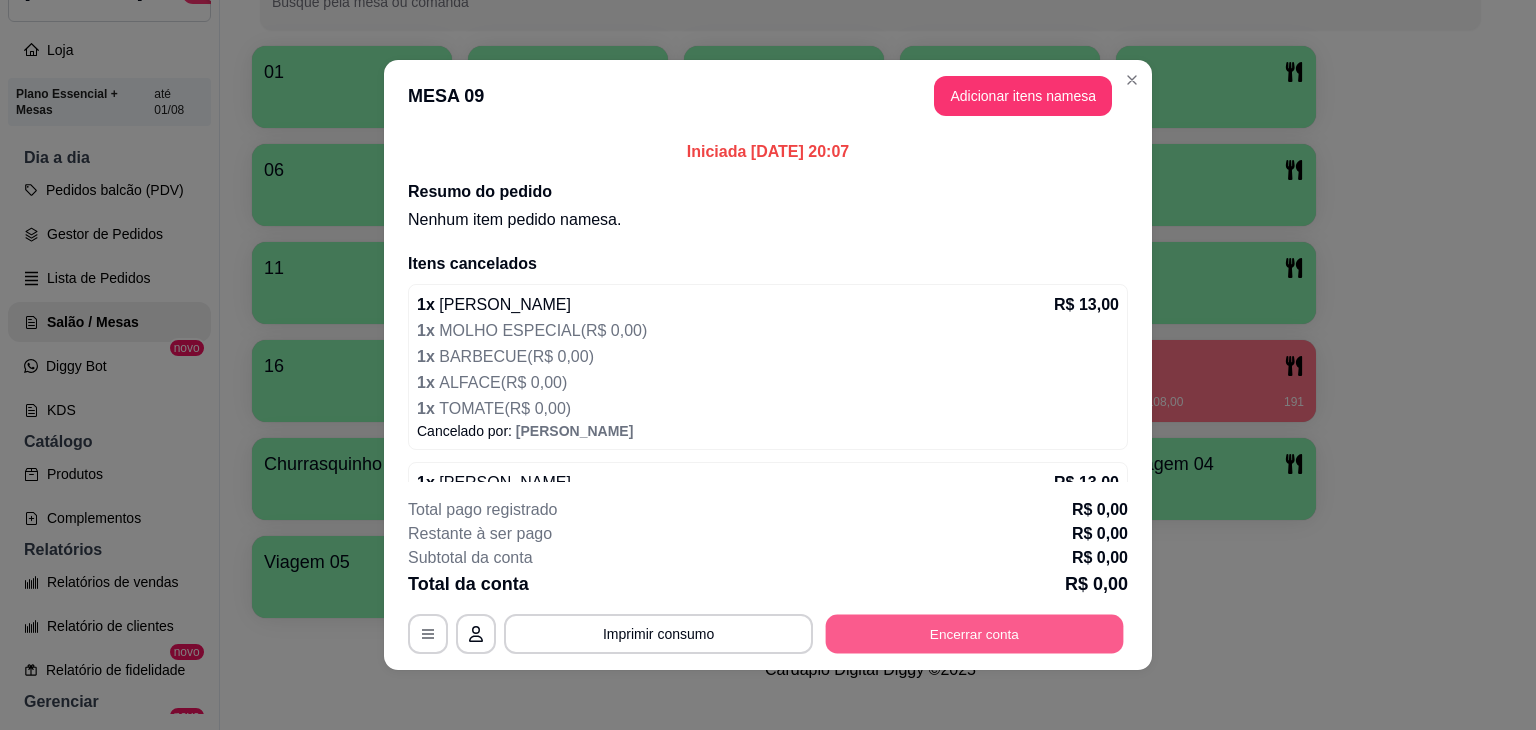 click on "Encerrar conta" at bounding box center (975, 634) 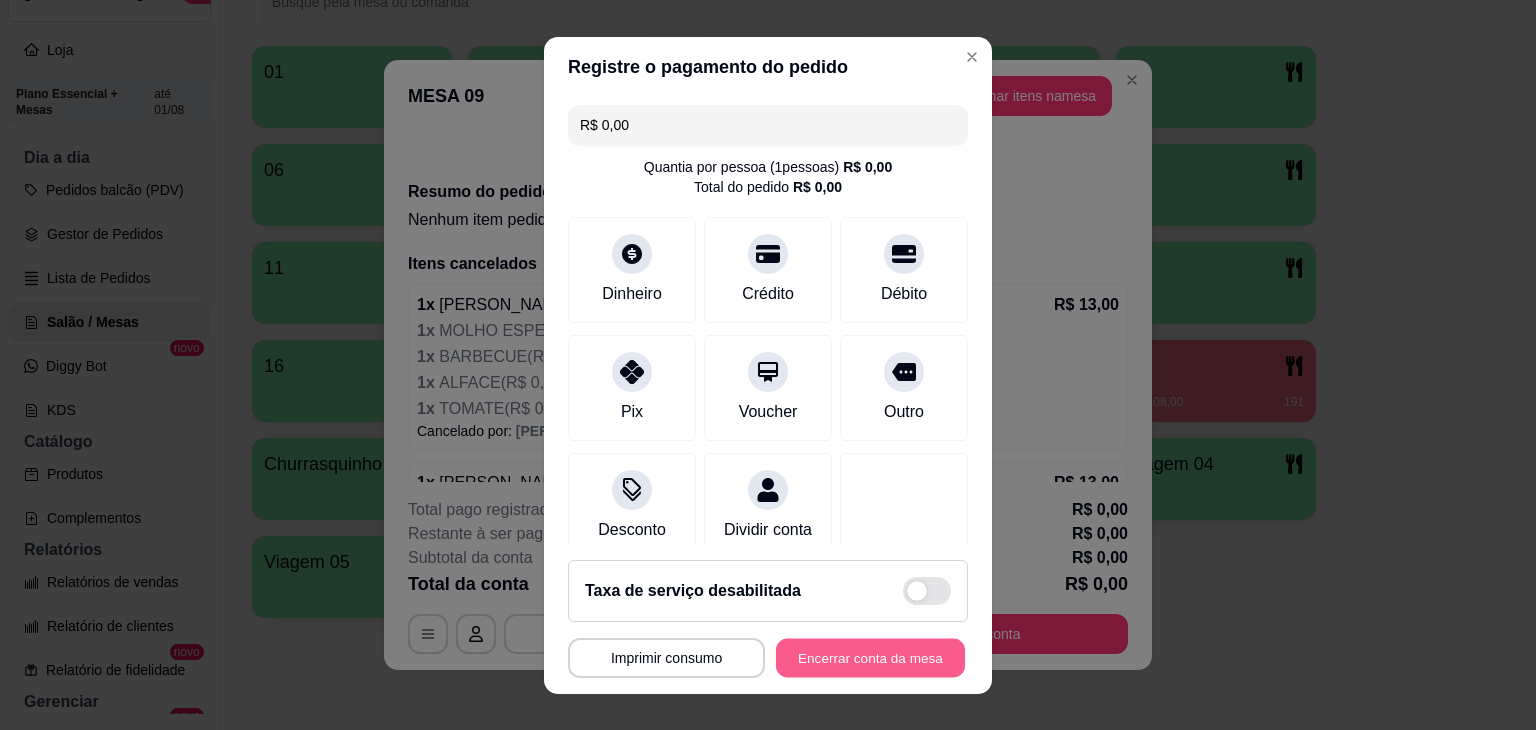 click on "Encerrar conta da mesa" at bounding box center [870, 657] 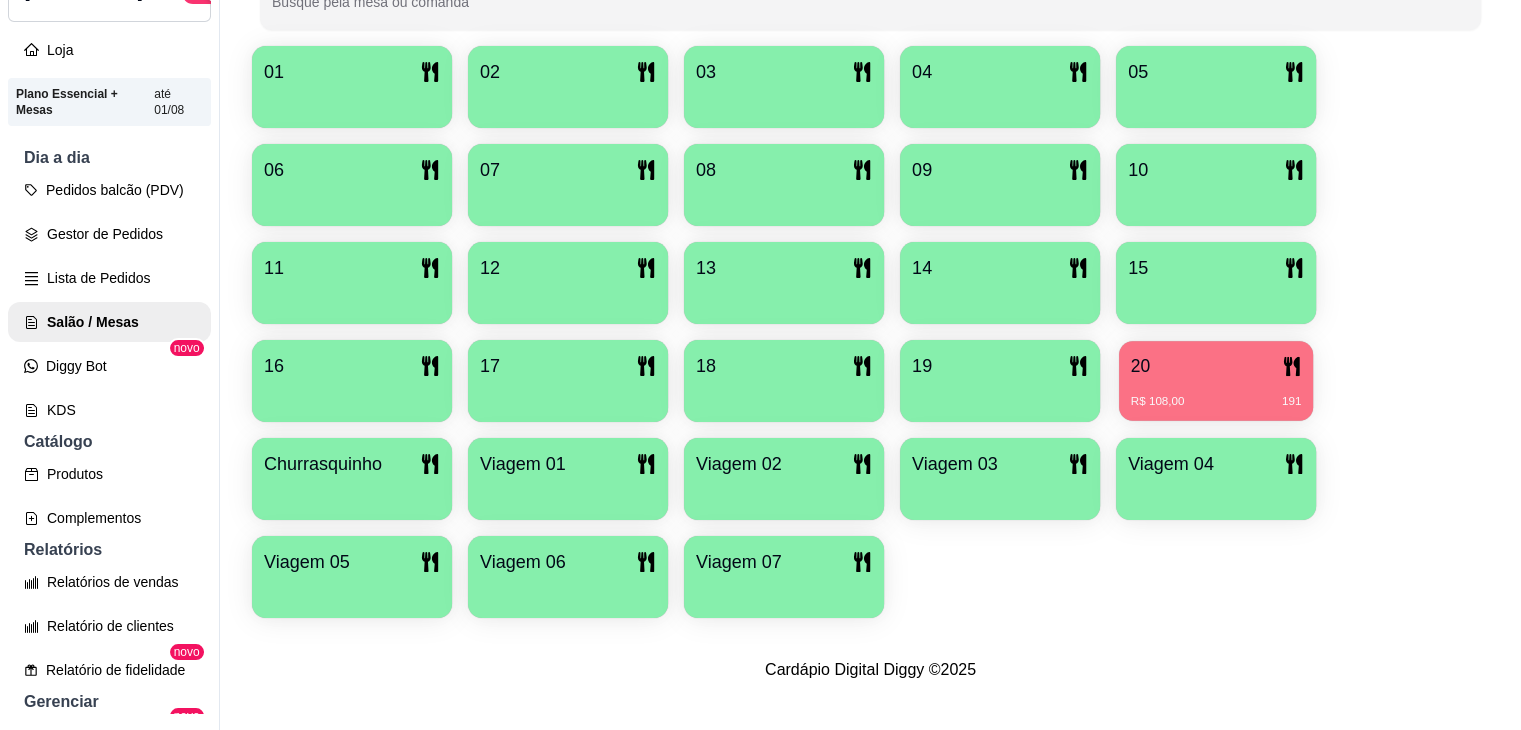 click on "20" at bounding box center [1216, 366] 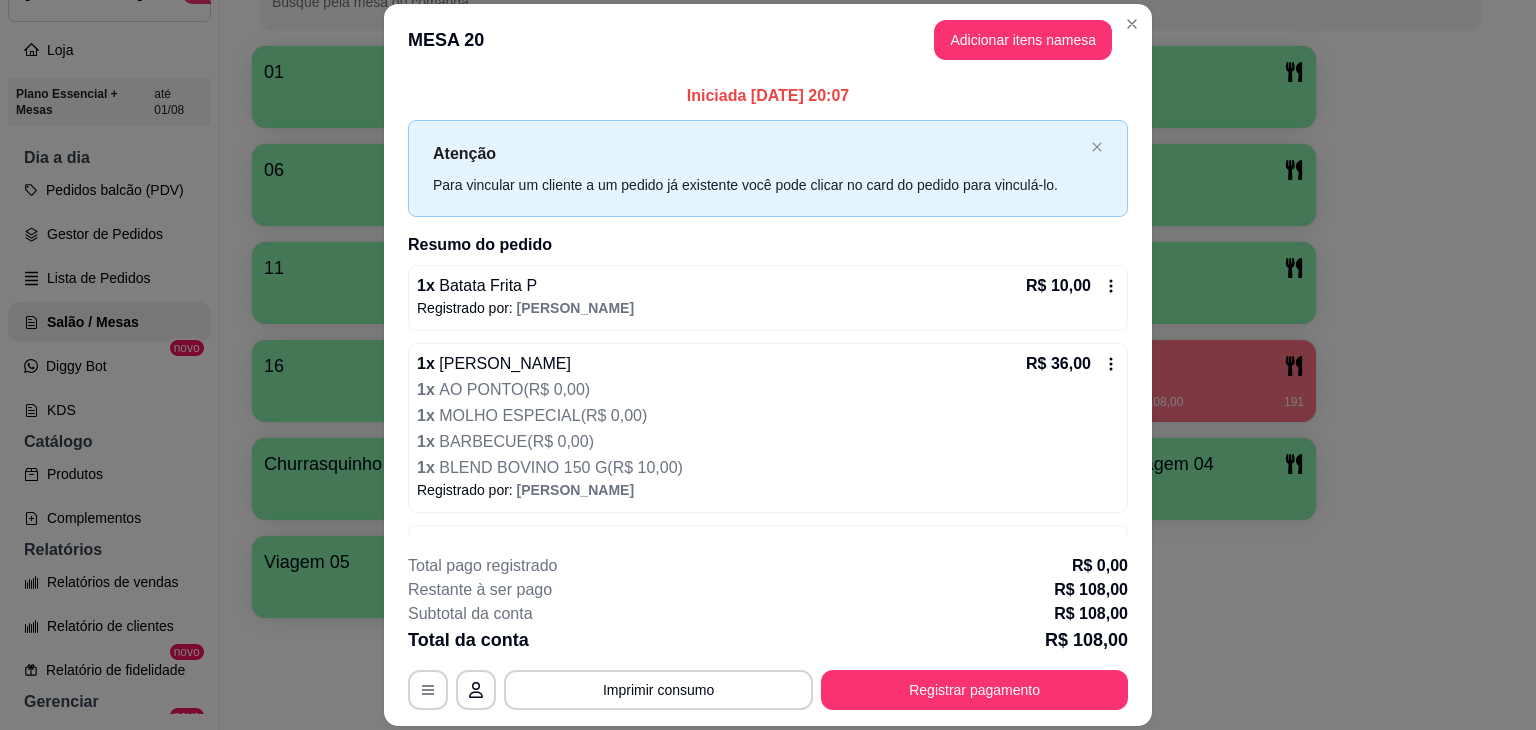 click on "Registrado por:   [PERSON_NAME]" at bounding box center [768, 308] 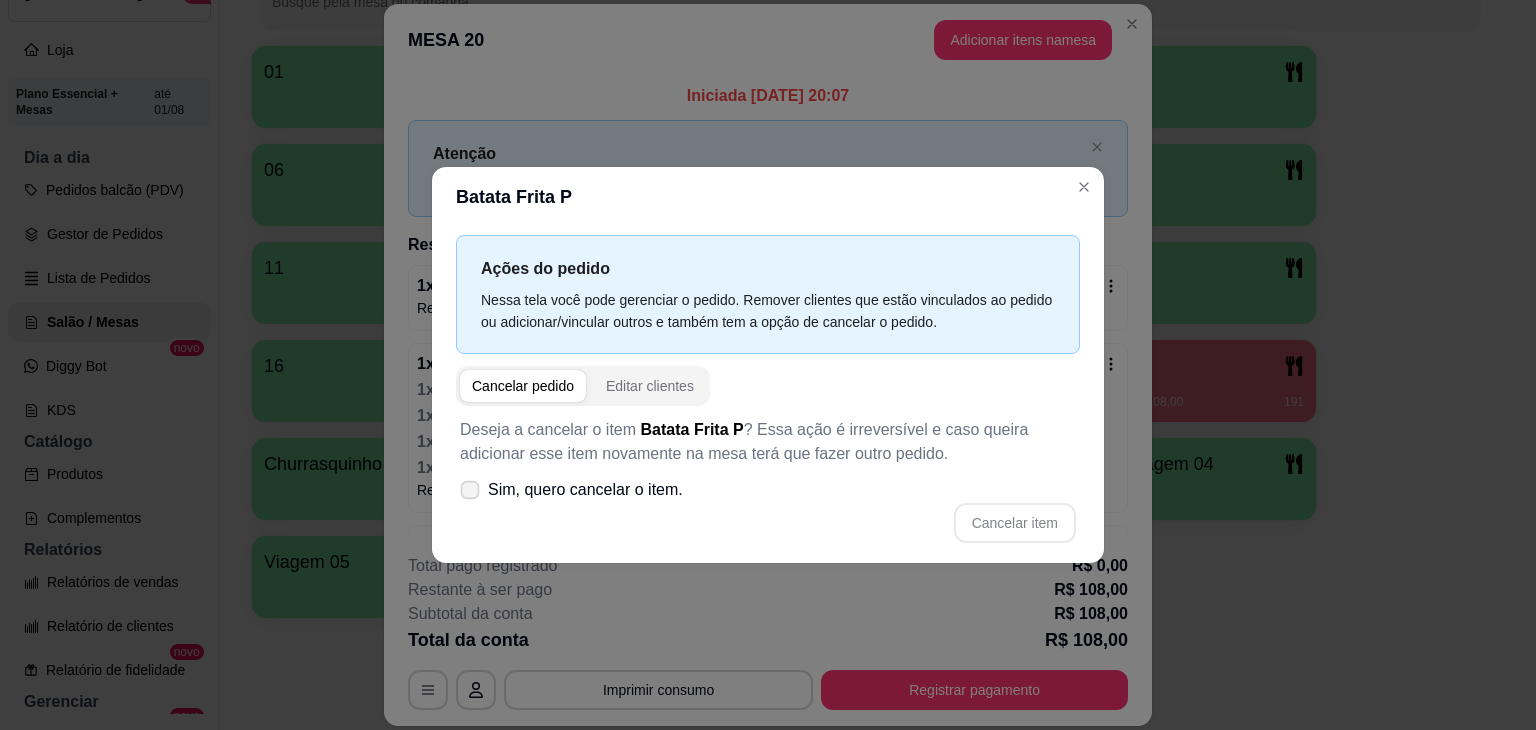 click on "Sim, quero cancelar o item." at bounding box center (585, 490) 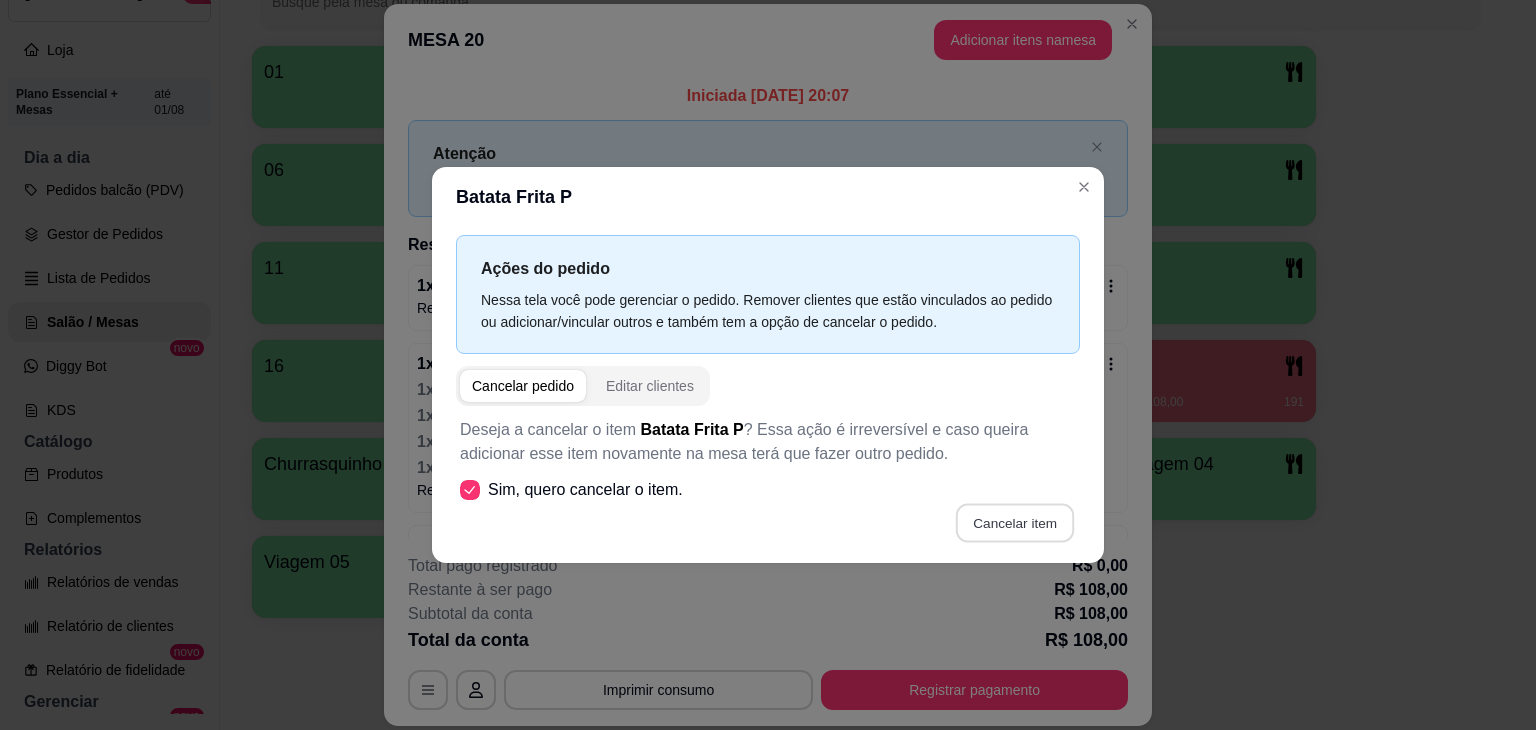 click on "Cancelar item" at bounding box center (1014, 523) 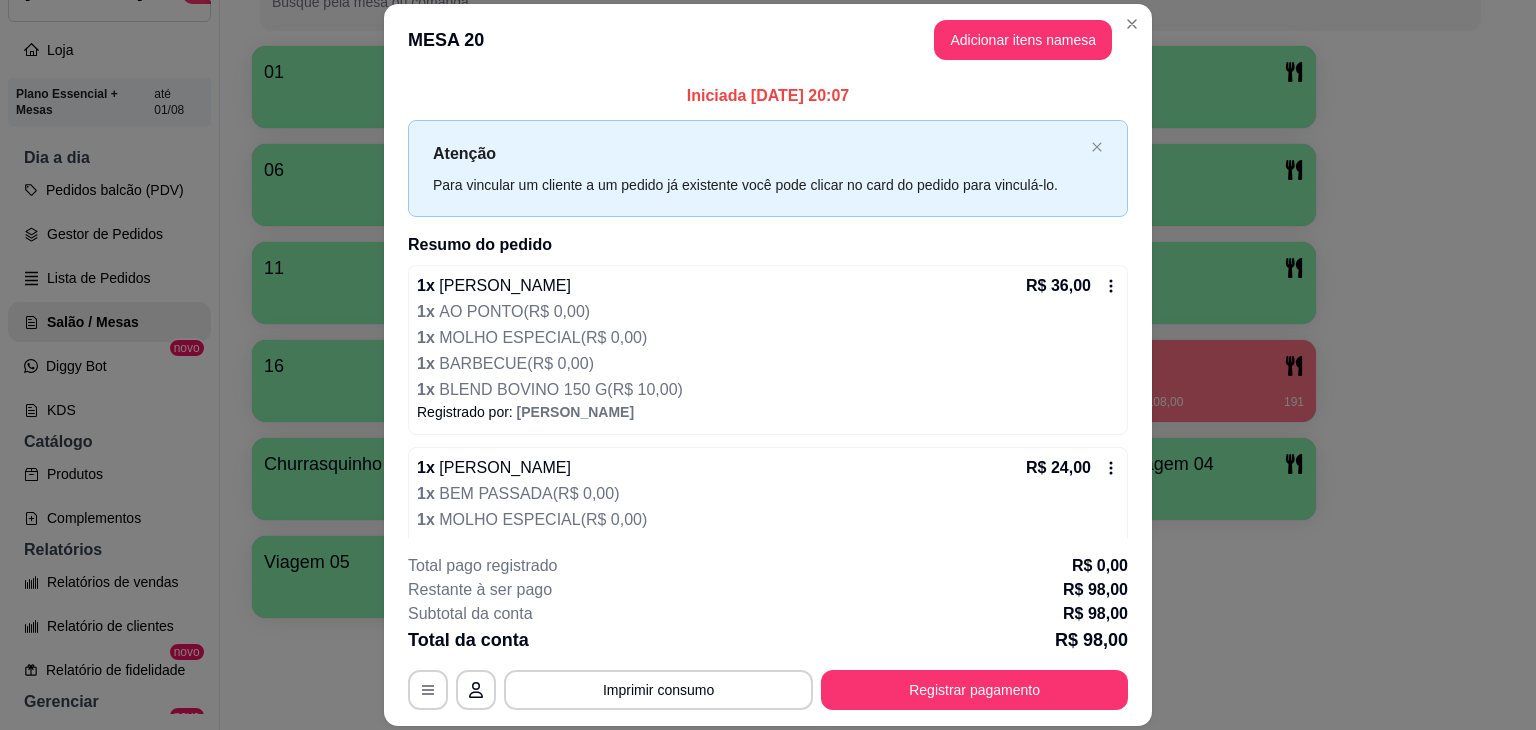 click on "1 x   BARBECUE  ( R$ 0,00 )" at bounding box center (766, 364) 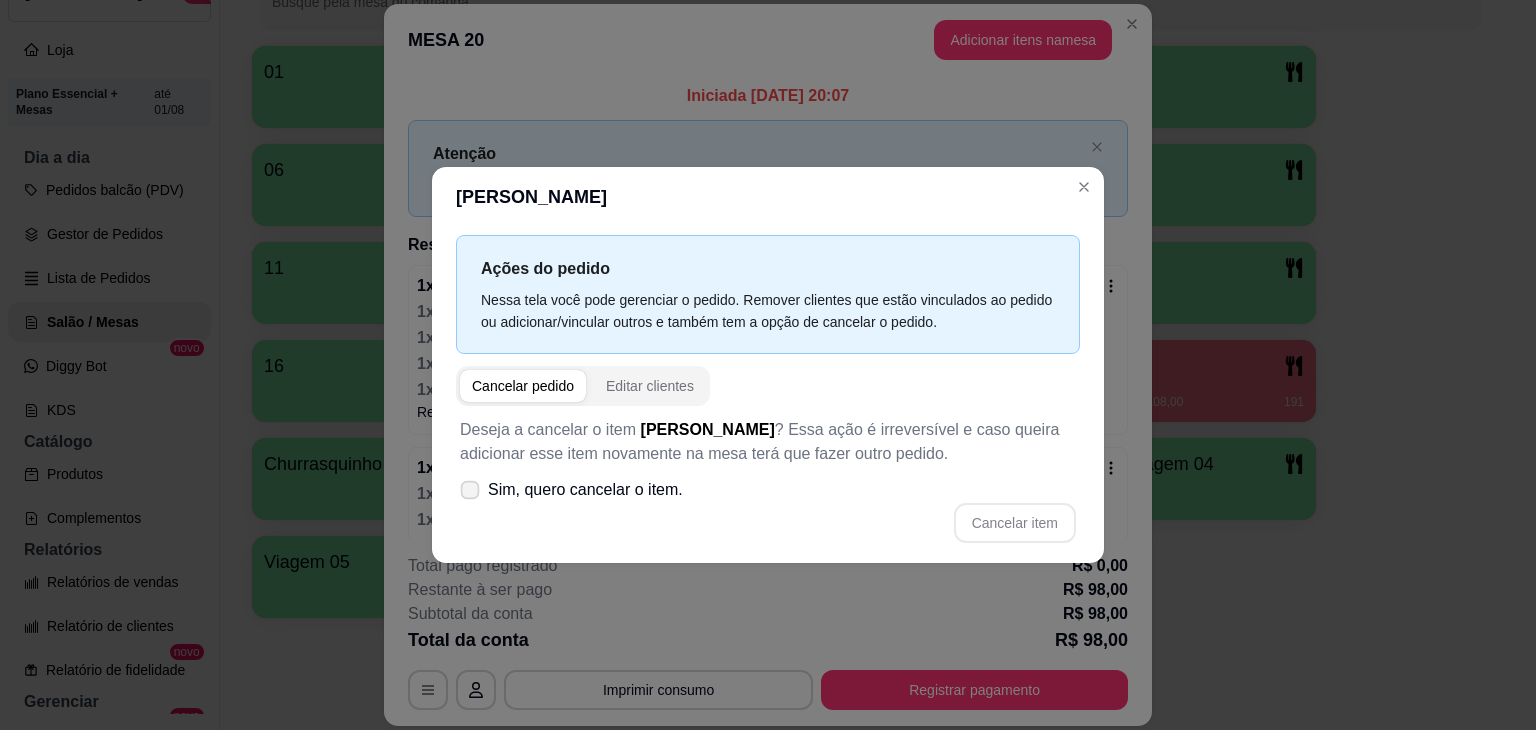 click on "Sim, quero cancelar o item." at bounding box center (571, 490) 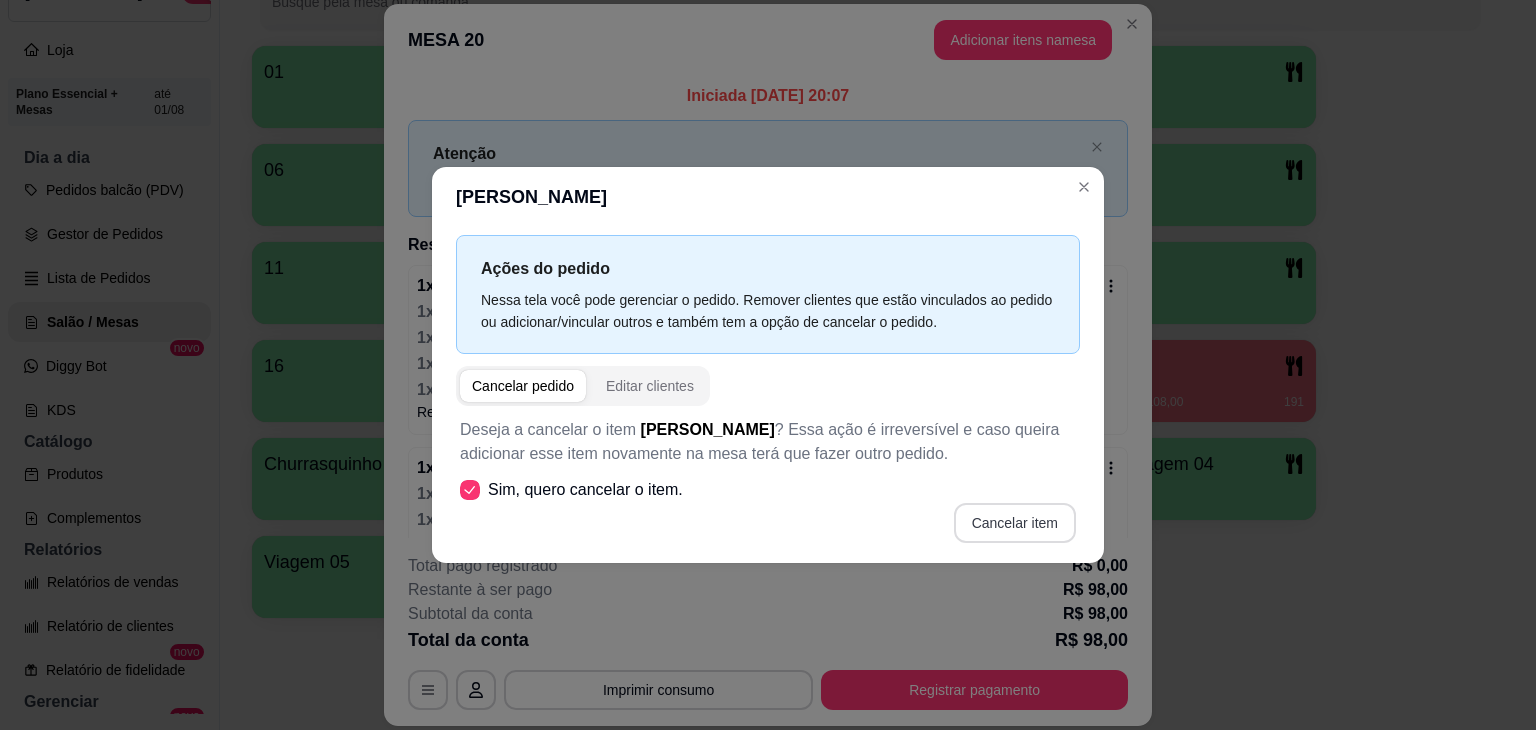 click on "Cancelar item" at bounding box center (1015, 523) 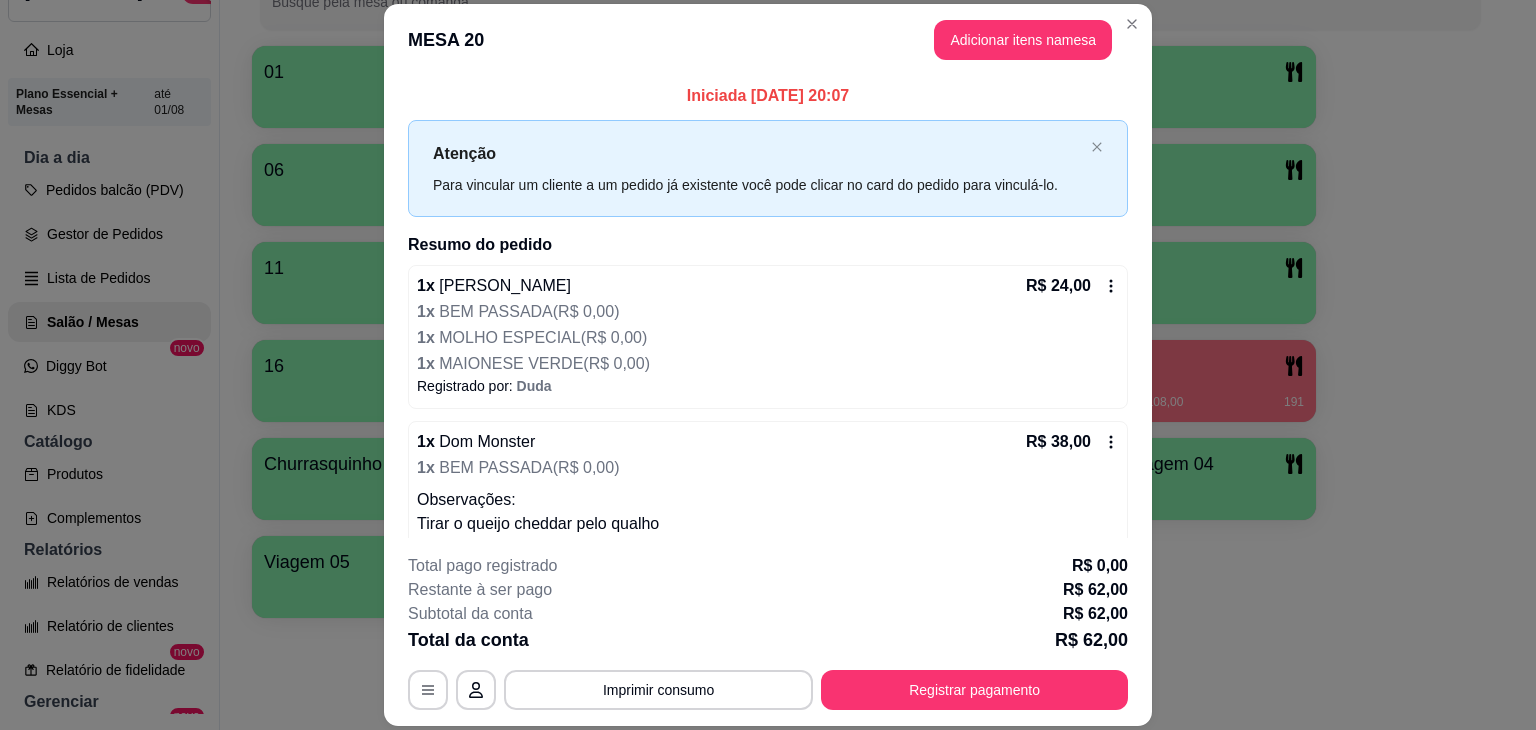 click on "1 x   BEM PASSADA  ( R$ 0,00 )" at bounding box center (766, 312) 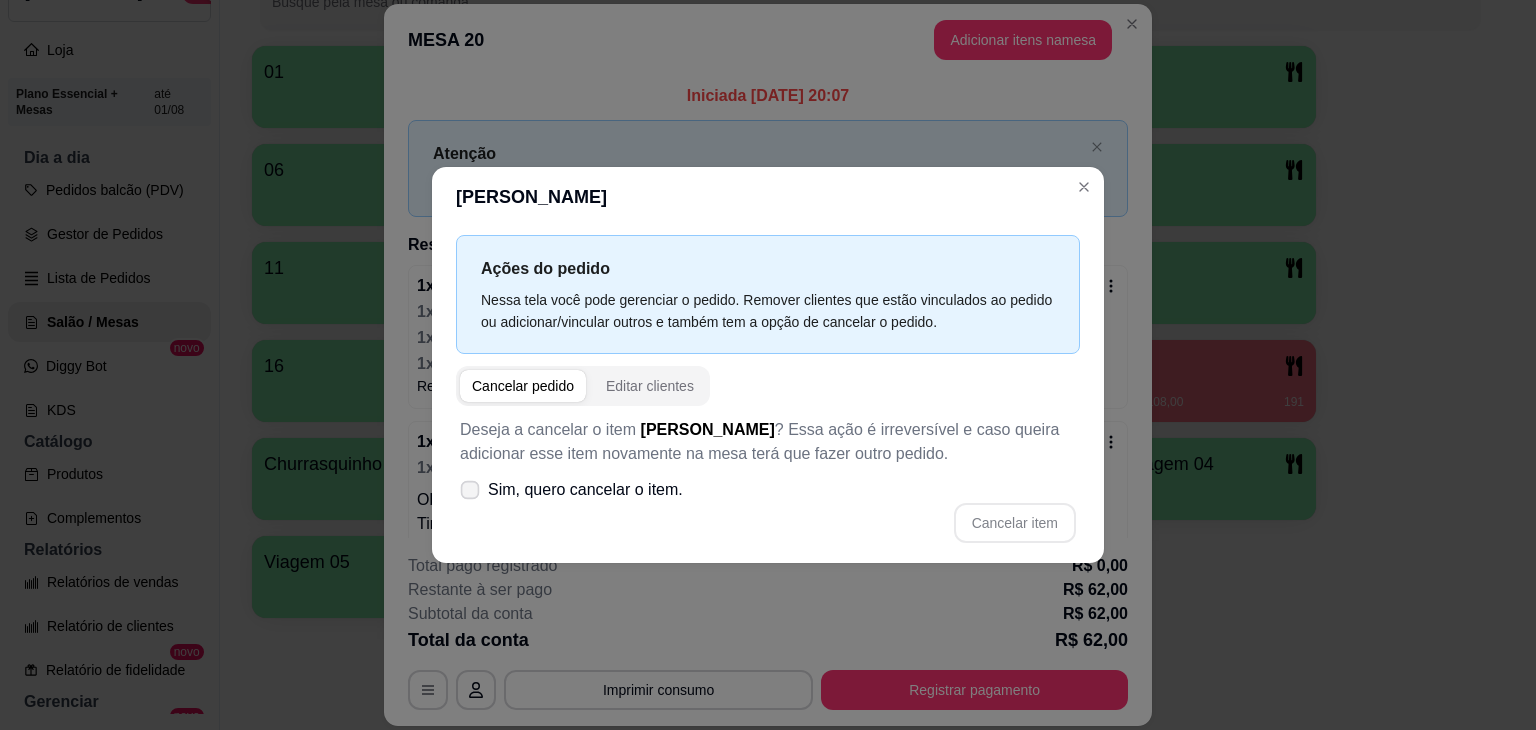 click on "Sim, quero cancelar o item." at bounding box center (585, 490) 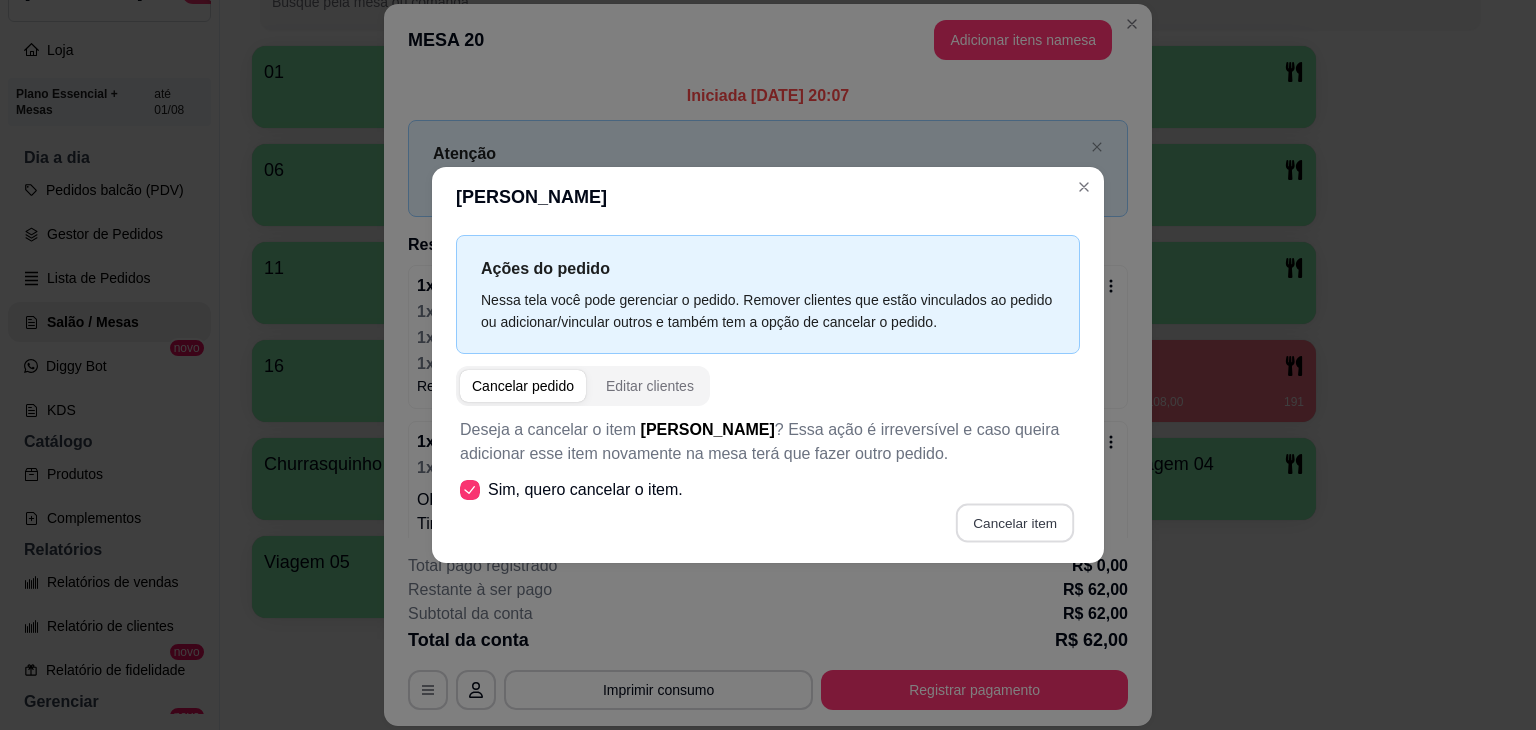 click on "Cancelar item" at bounding box center [1014, 523] 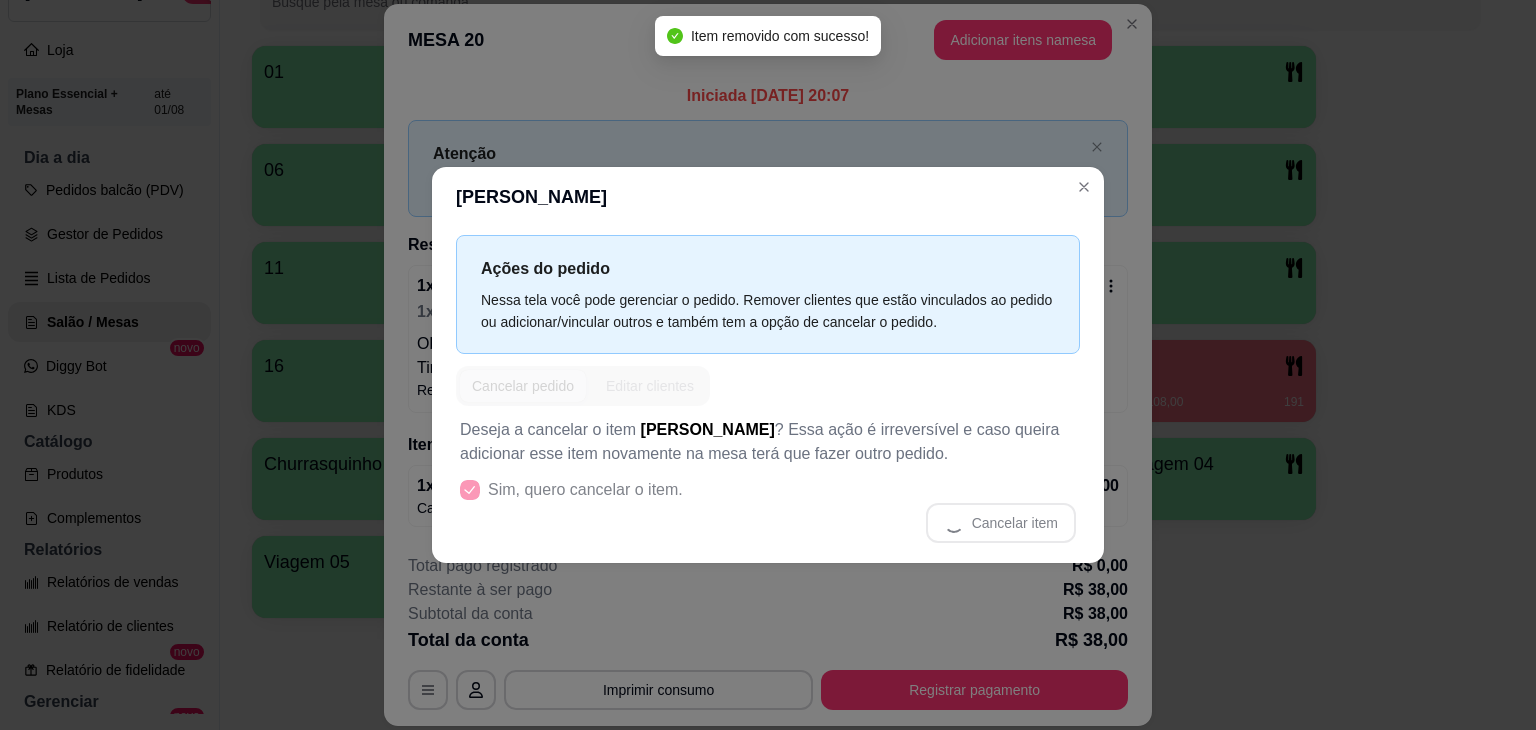 click on "[PERSON_NAME]" at bounding box center [768, 197] 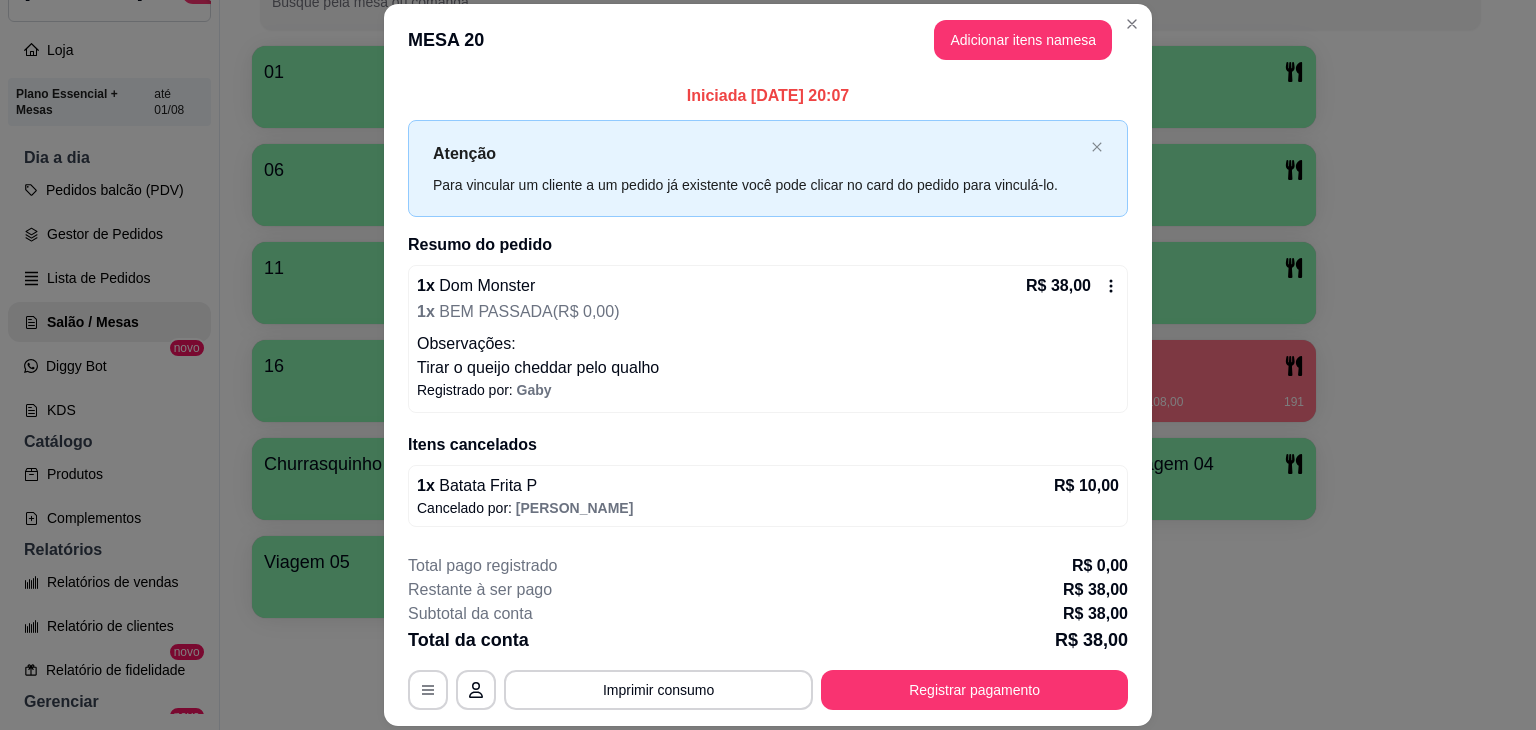 click on "1 x   BEM PASSADA  ( R$ 0,00 )" at bounding box center [766, 312] 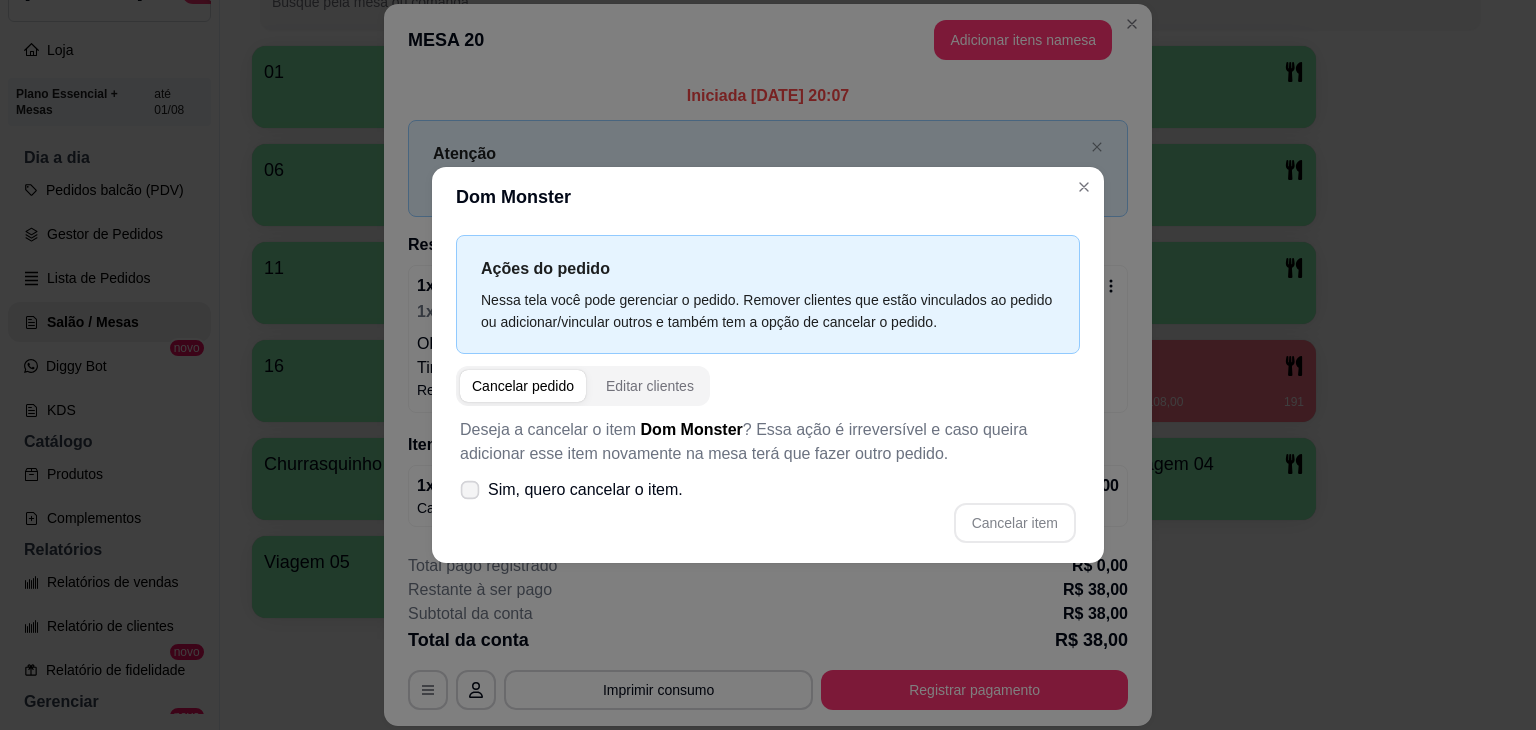 click on "Sim, quero cancelar o item." at bounding box center (585, 490) 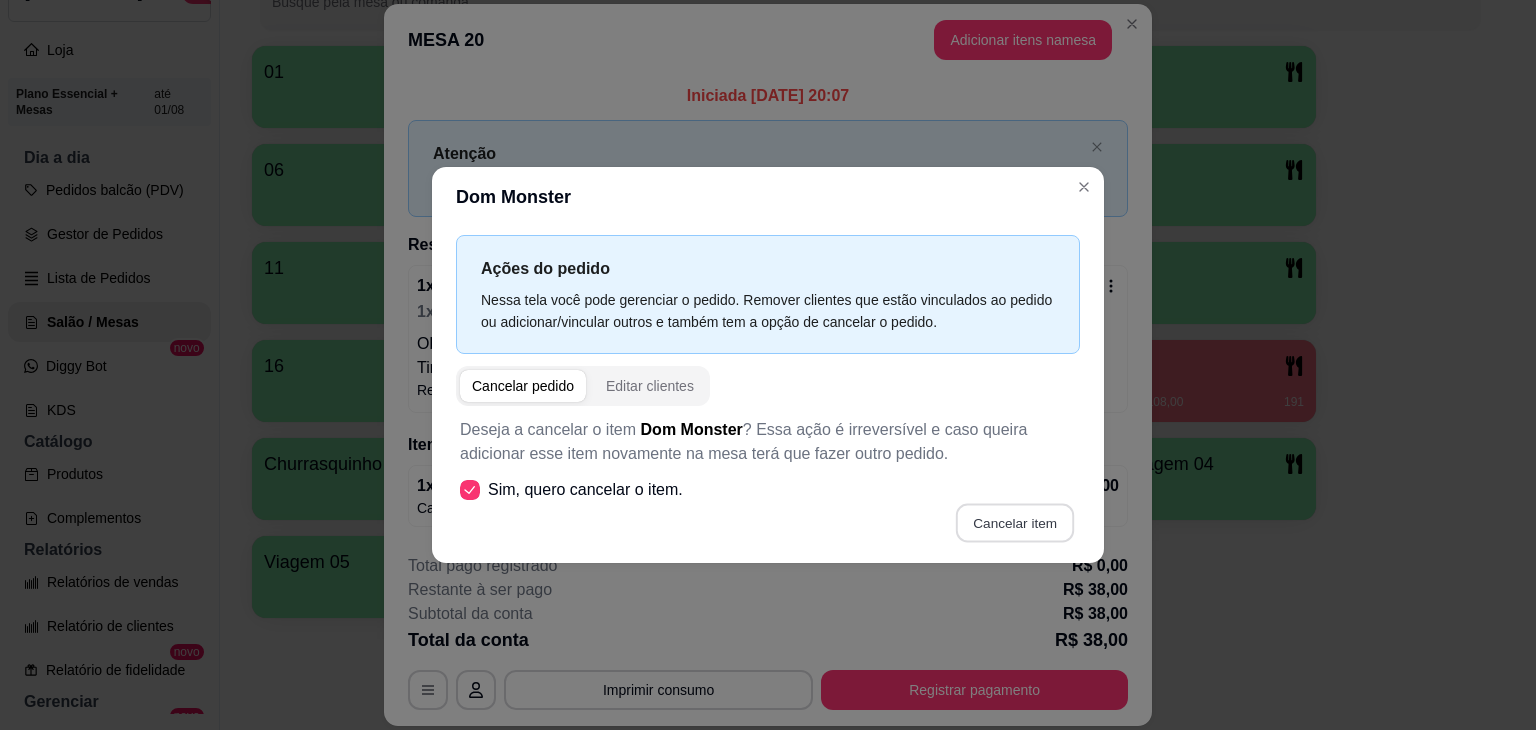 click on "Cancelar item" at bounding box center (1014, 523) 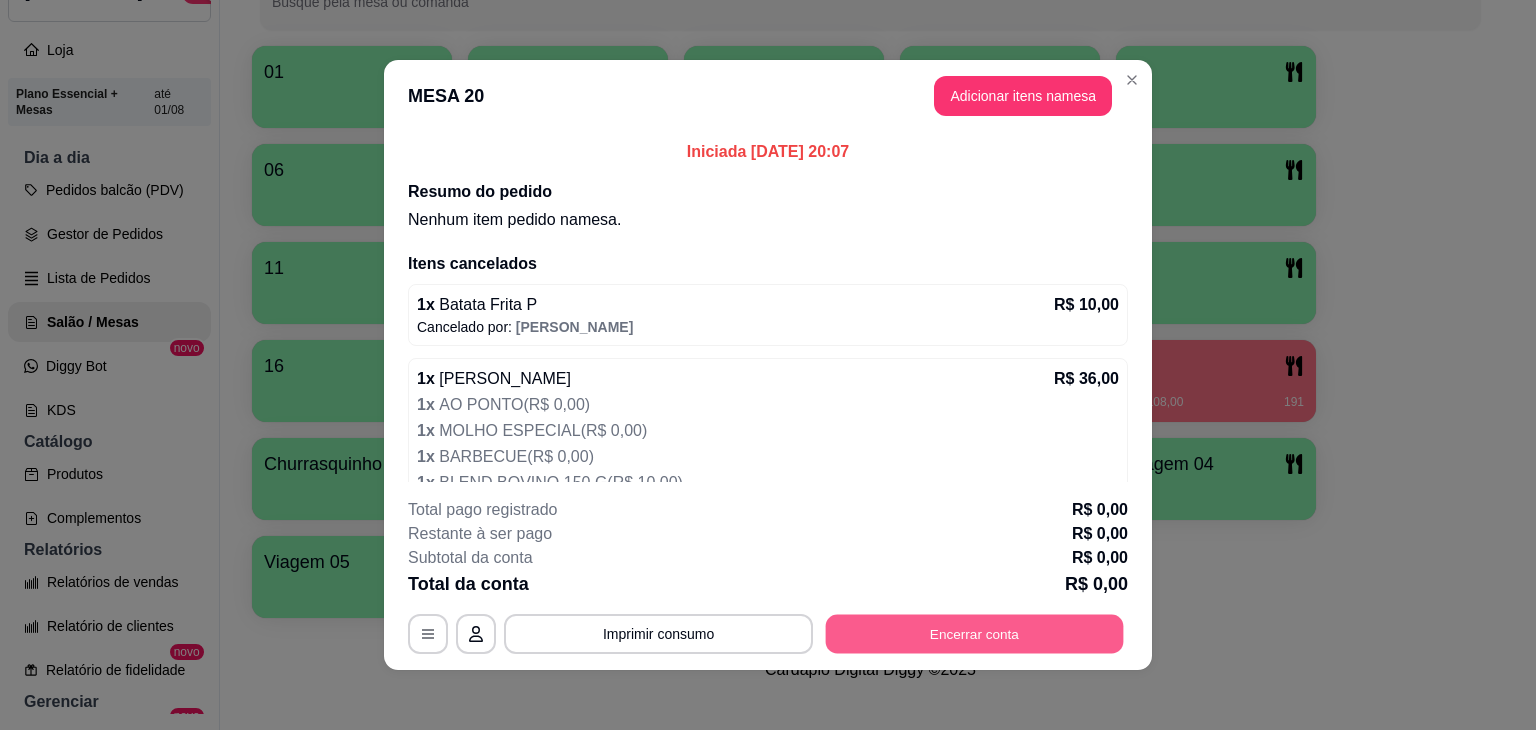 click on "Encerrar conta" at bounding box center (975, 634) 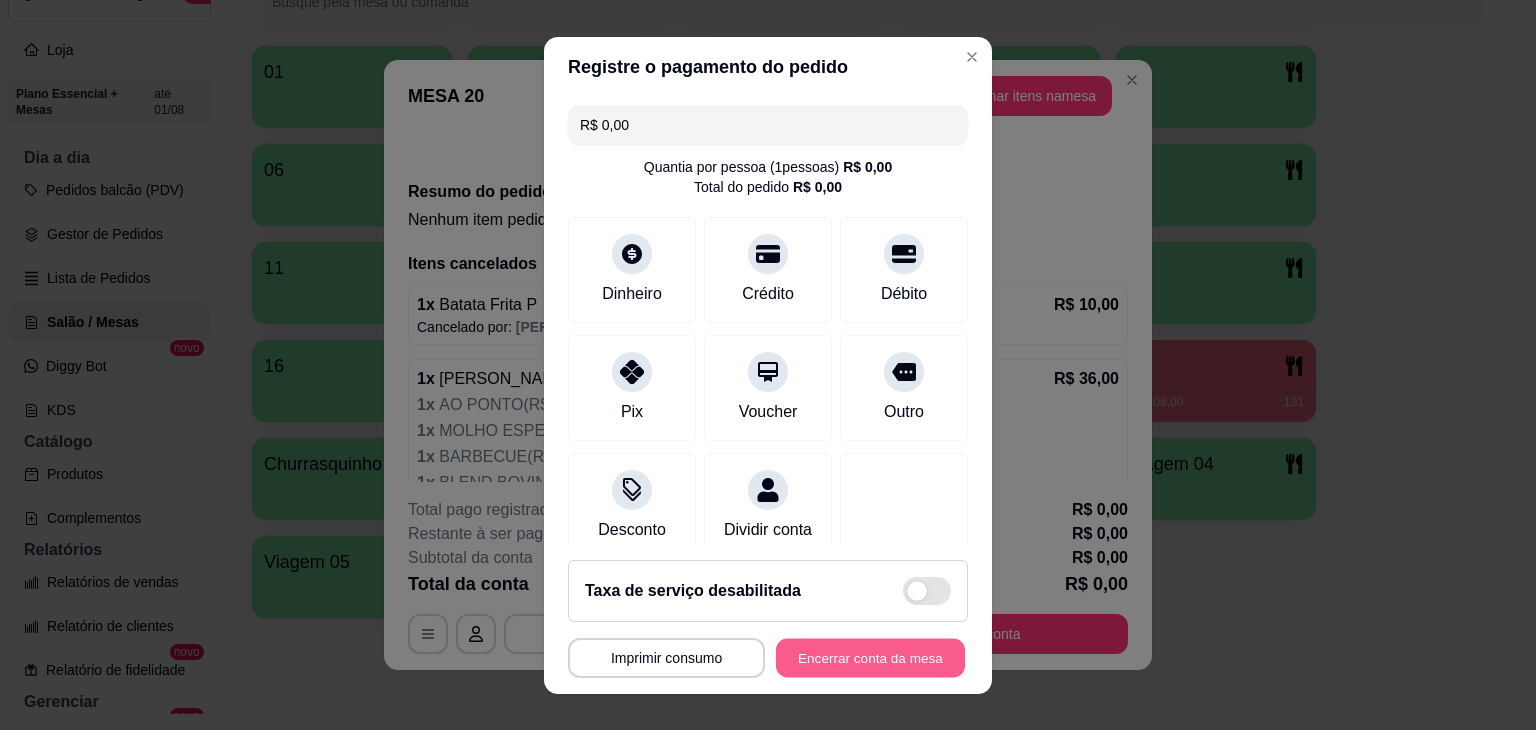 click on "Encerrar conta da mesa" at bounding box center (870, 657) 